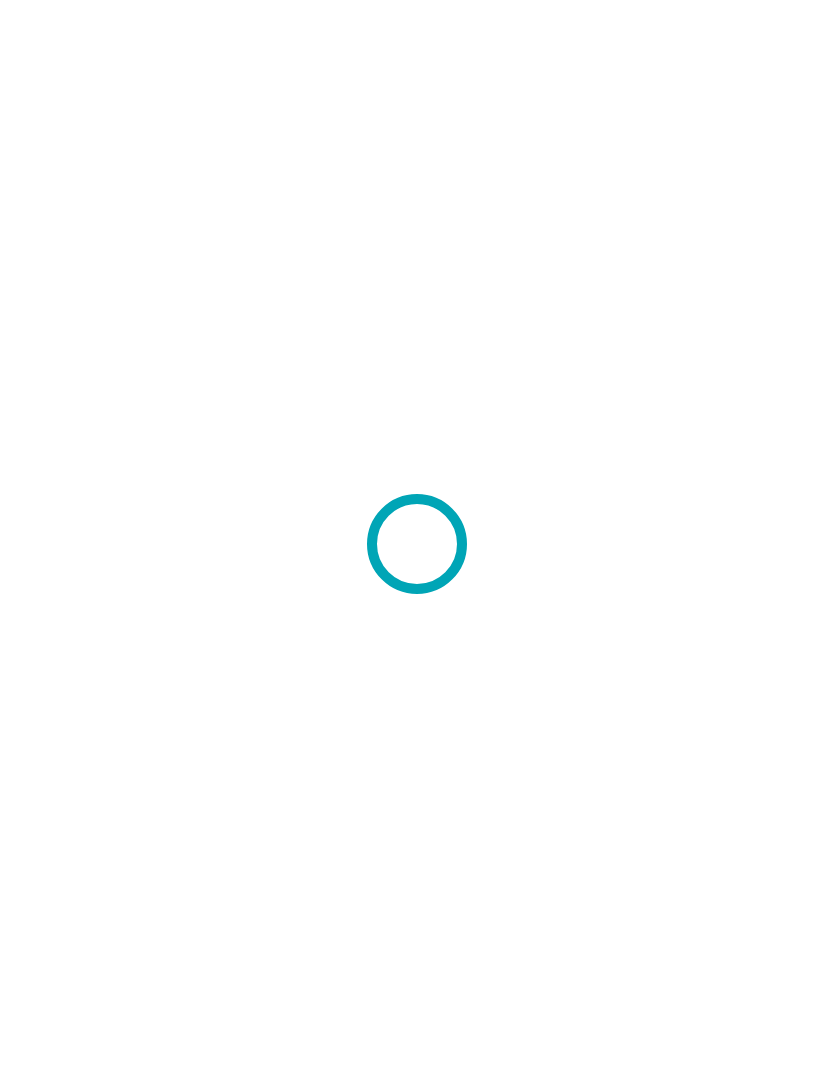 scroll, scrollTop: 0, scrollLeft: 0, axis: both 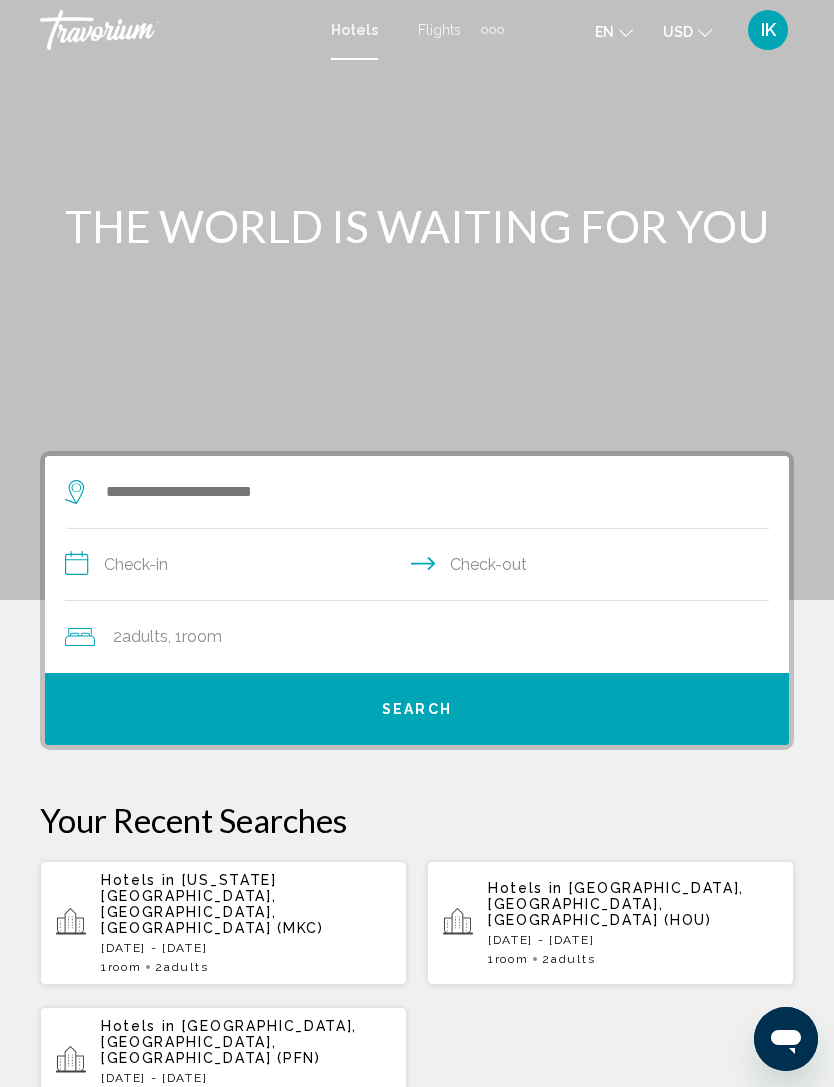 click on "[DATE] - [DATE]" at bounding box center [246, 948] 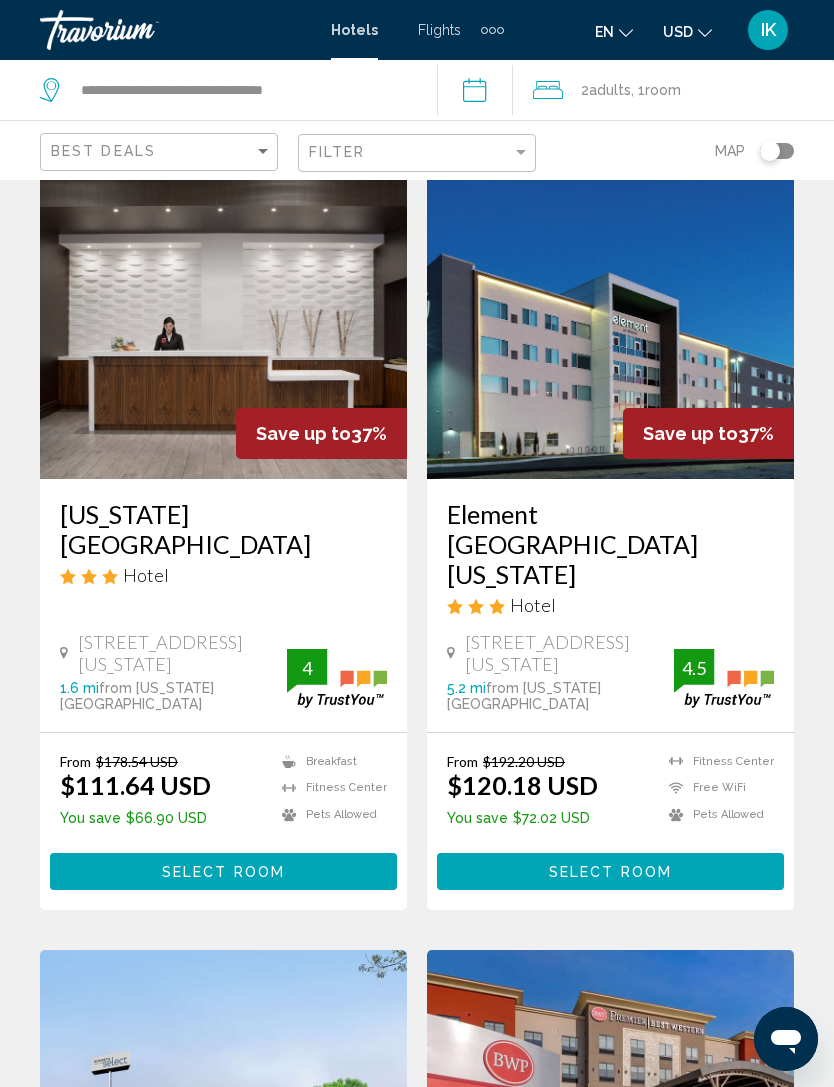 scroll, scrollTop: 0, scrollLeft: 0, axis: both 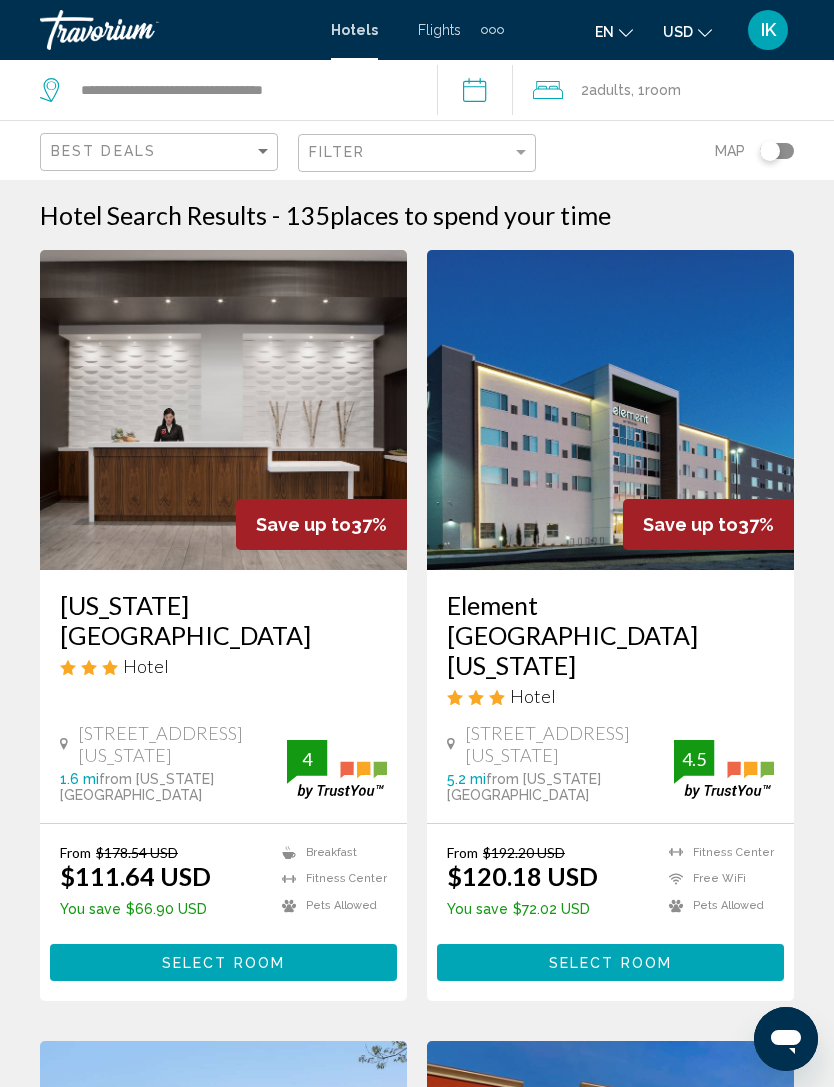 click on "[US_STATE][GEOGRAPHIC_DATA]" at bounding box center [223, 620] 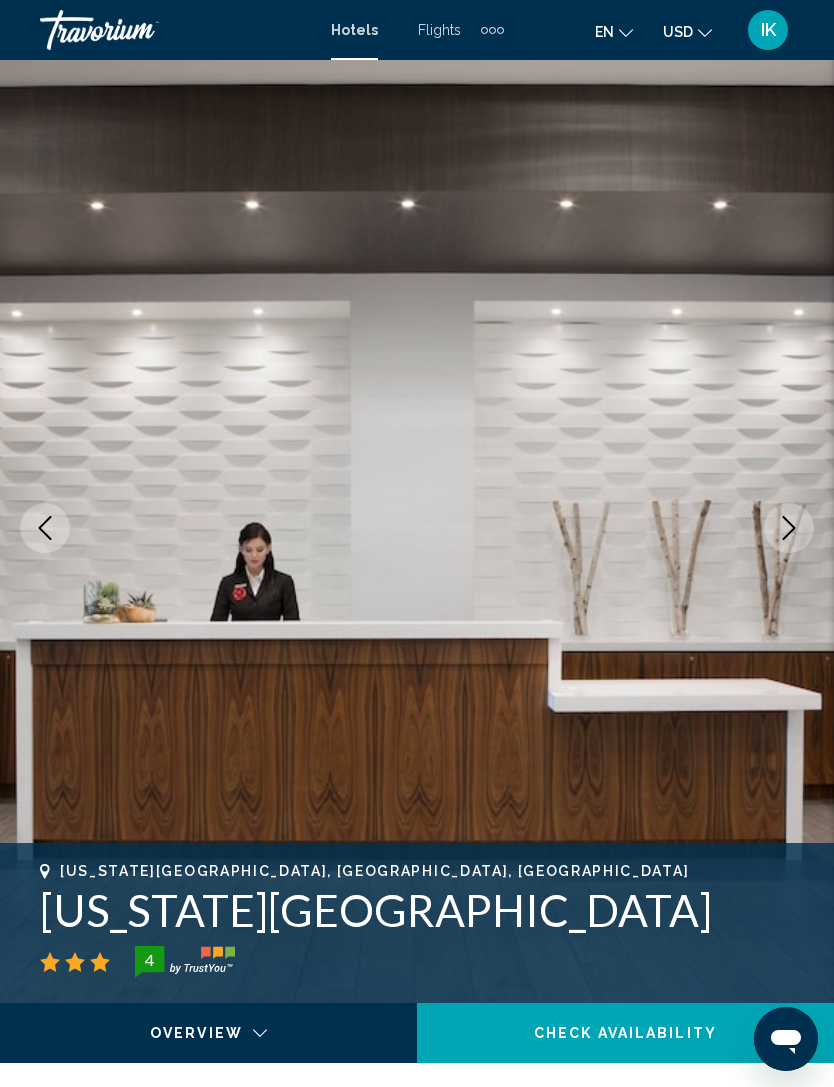 scroll, scrollTop: 0, scrollLeft: 0, axis: both 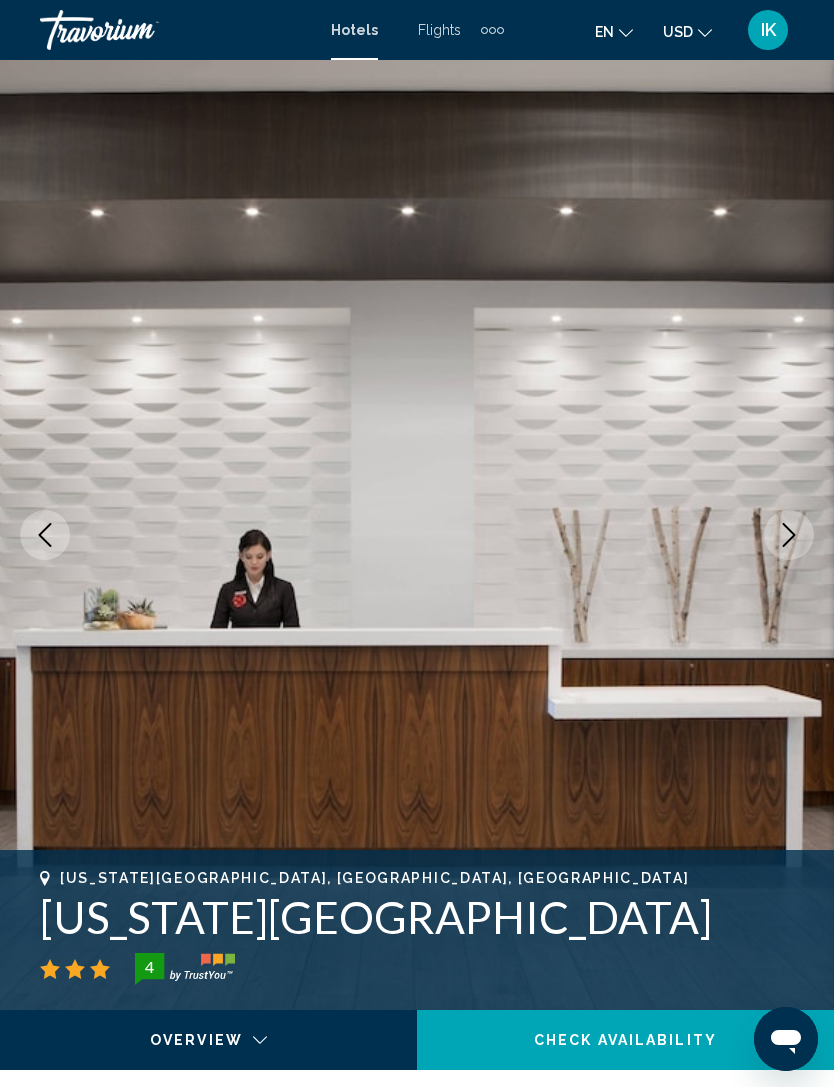 click at bounding box center [789, 535] 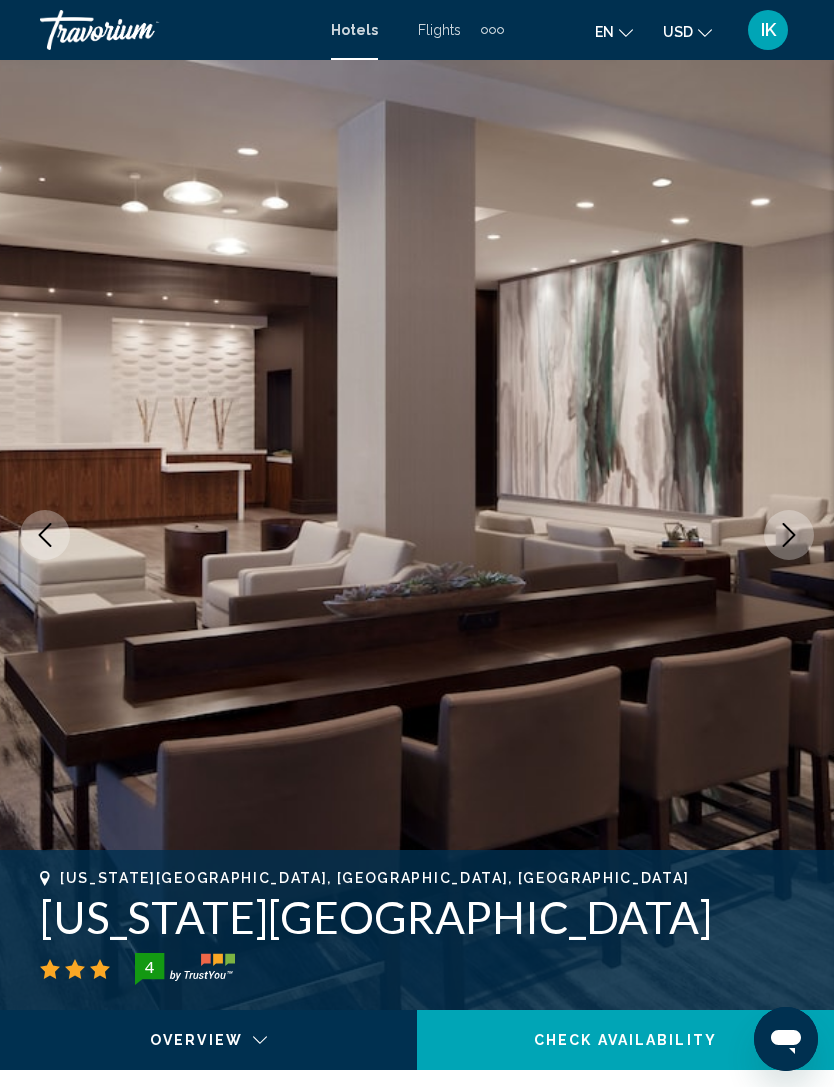 click 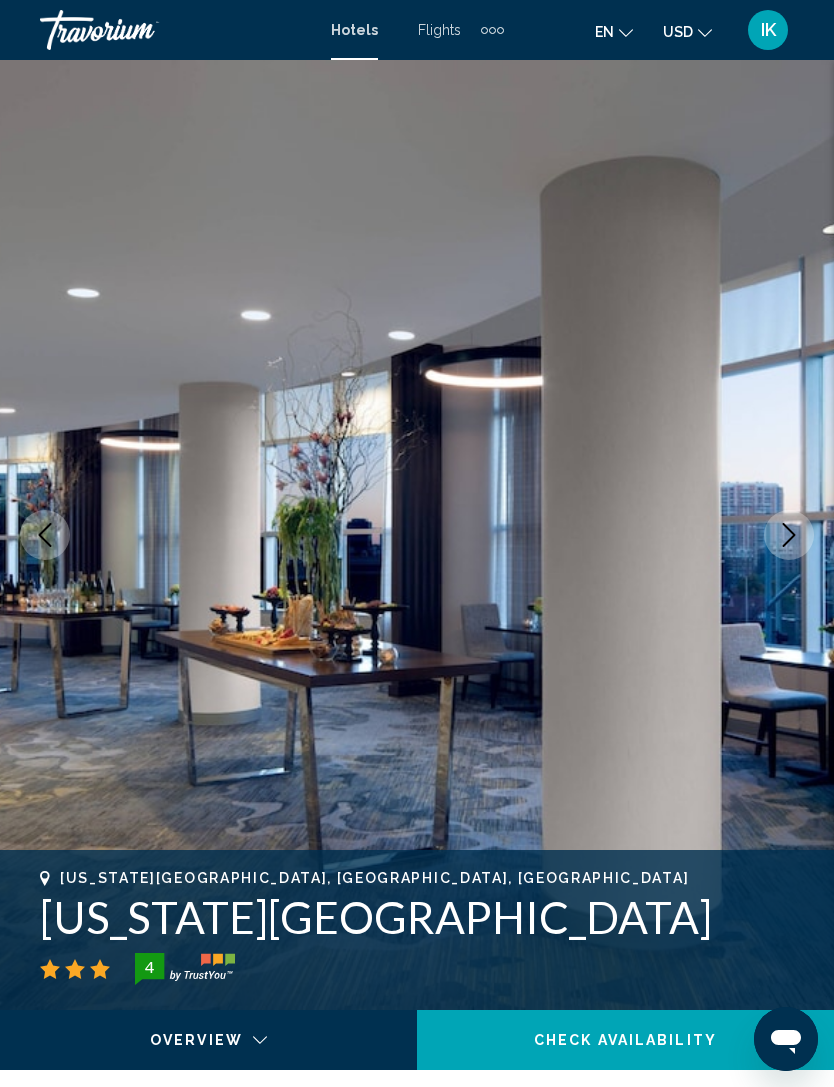 click at bounding box center (789, 535) 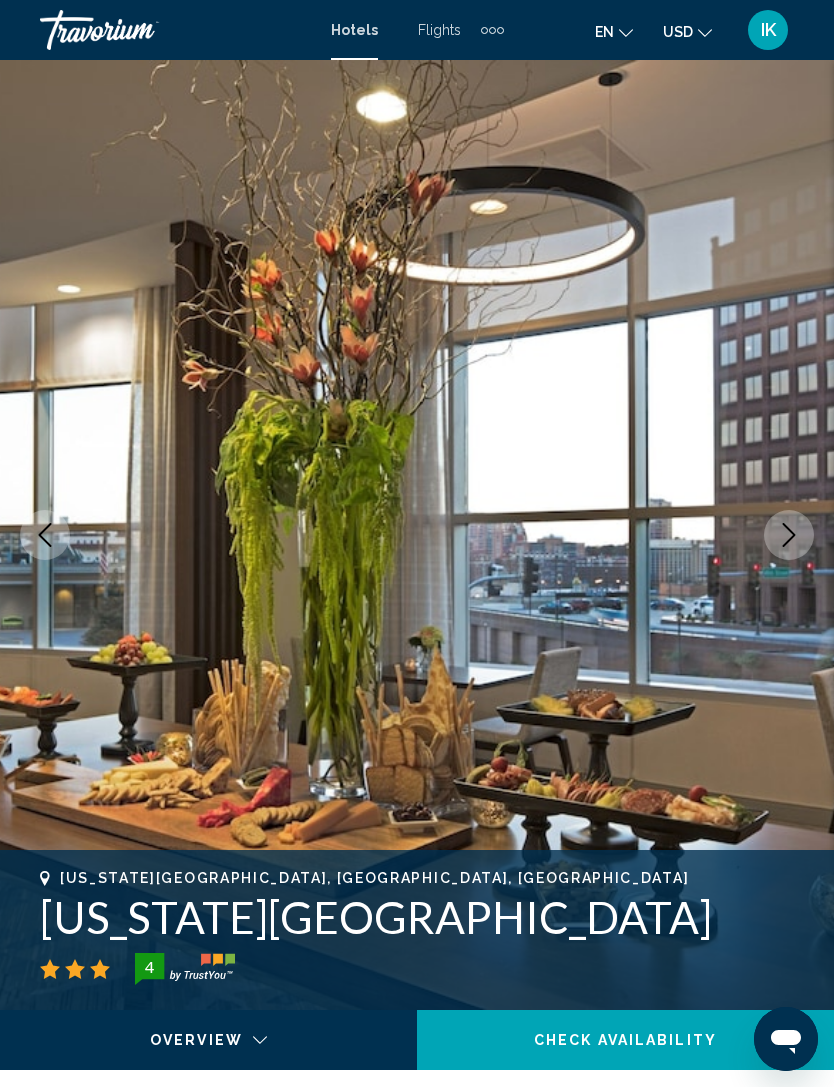click at bounding box center (789, 535) 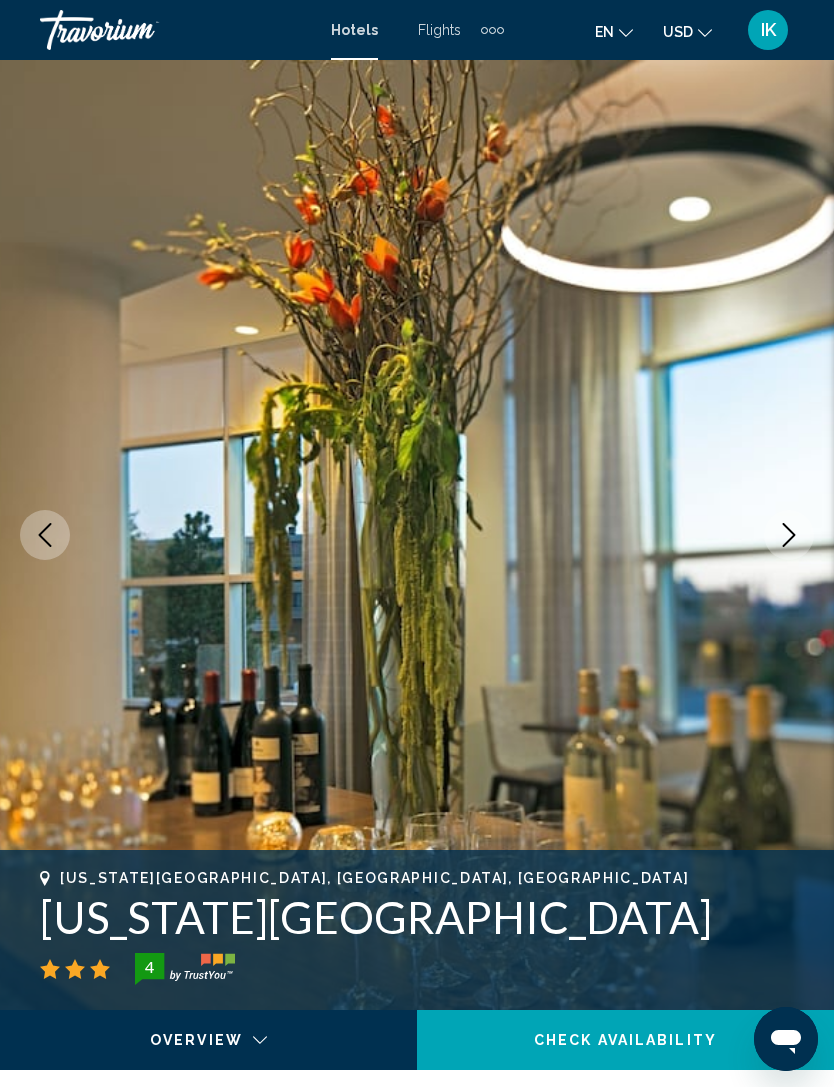 click at bounding box center [417, 535] 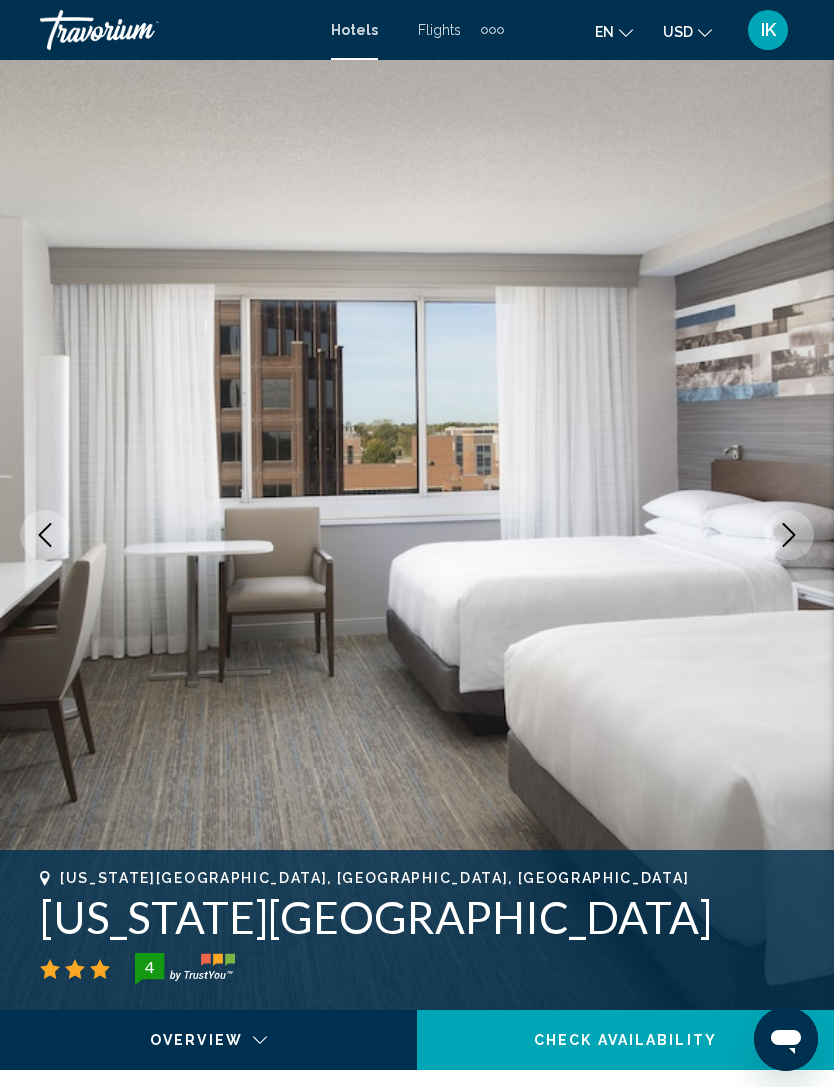 click at bounding box center (789, 535) 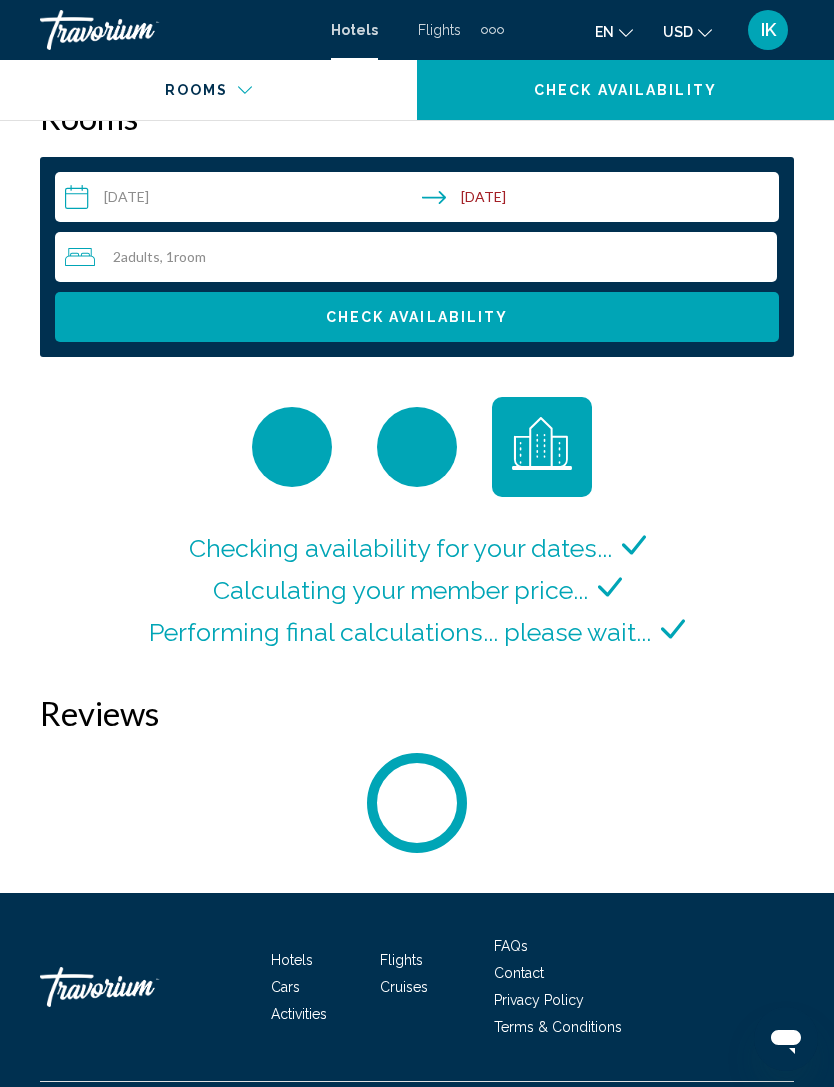 scroll, scrollTop: 3159, scrollLeft: 0, axis: vertical 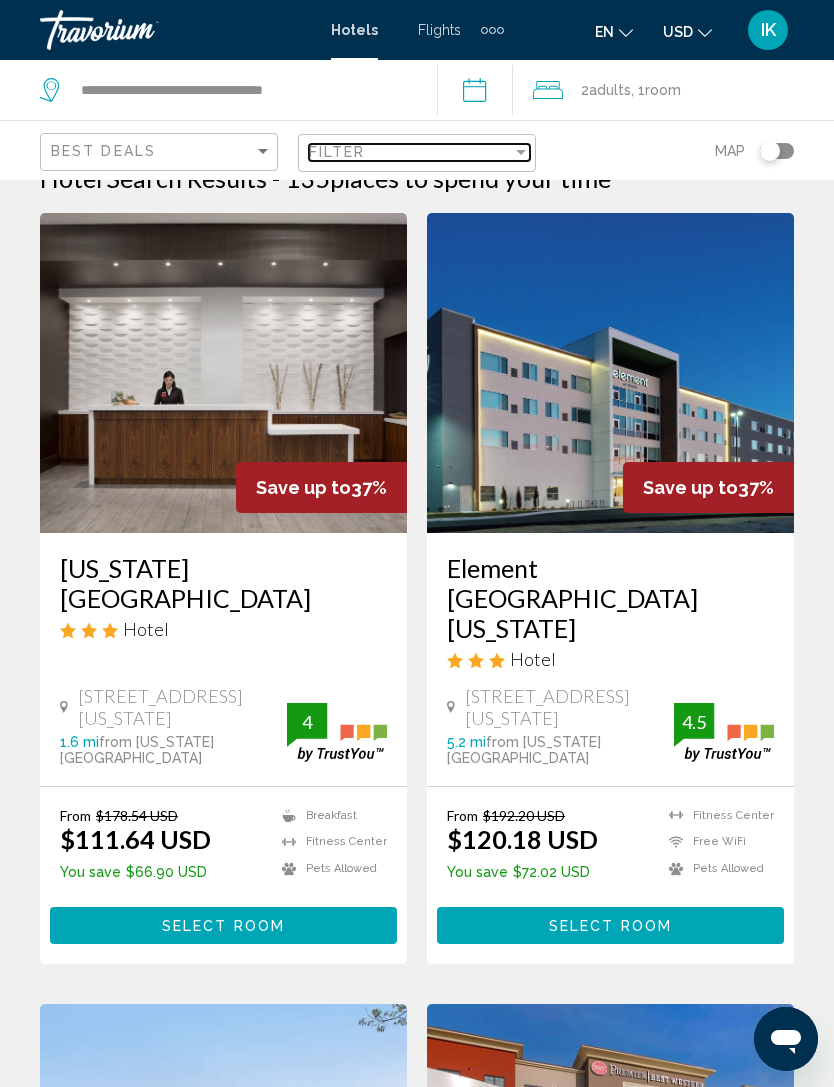 click on "Filter" at bounding box center (410, 152) 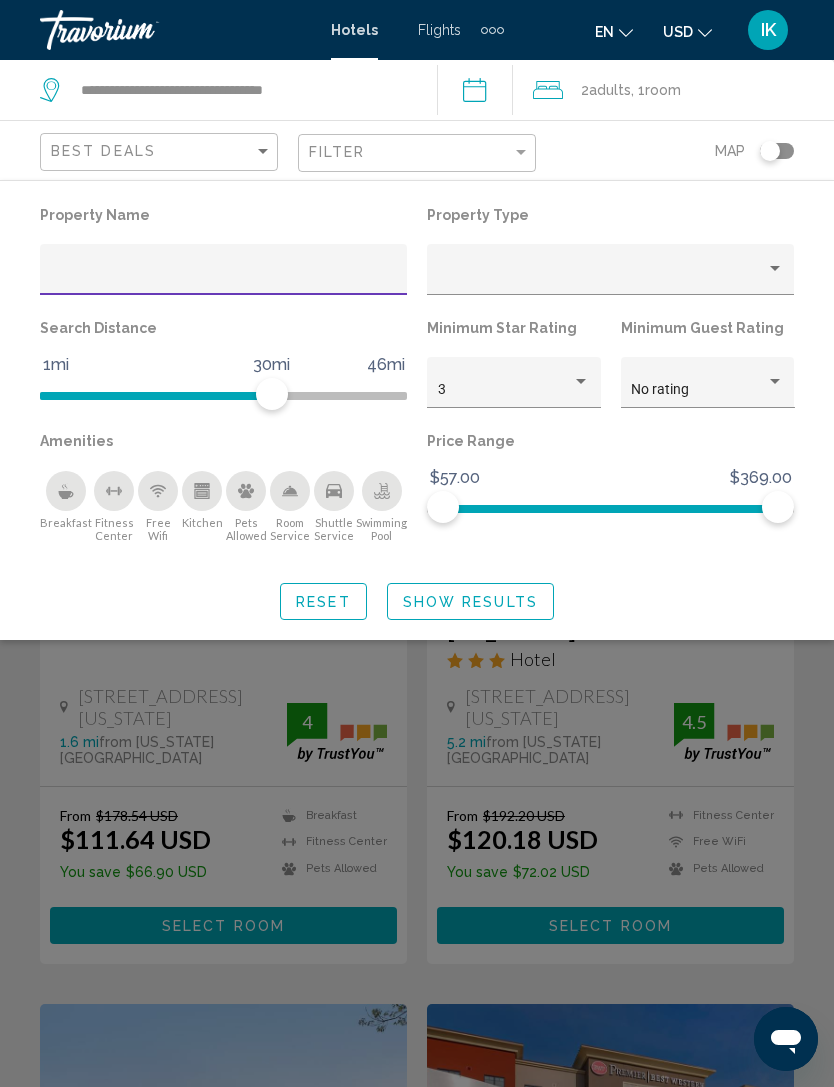 click 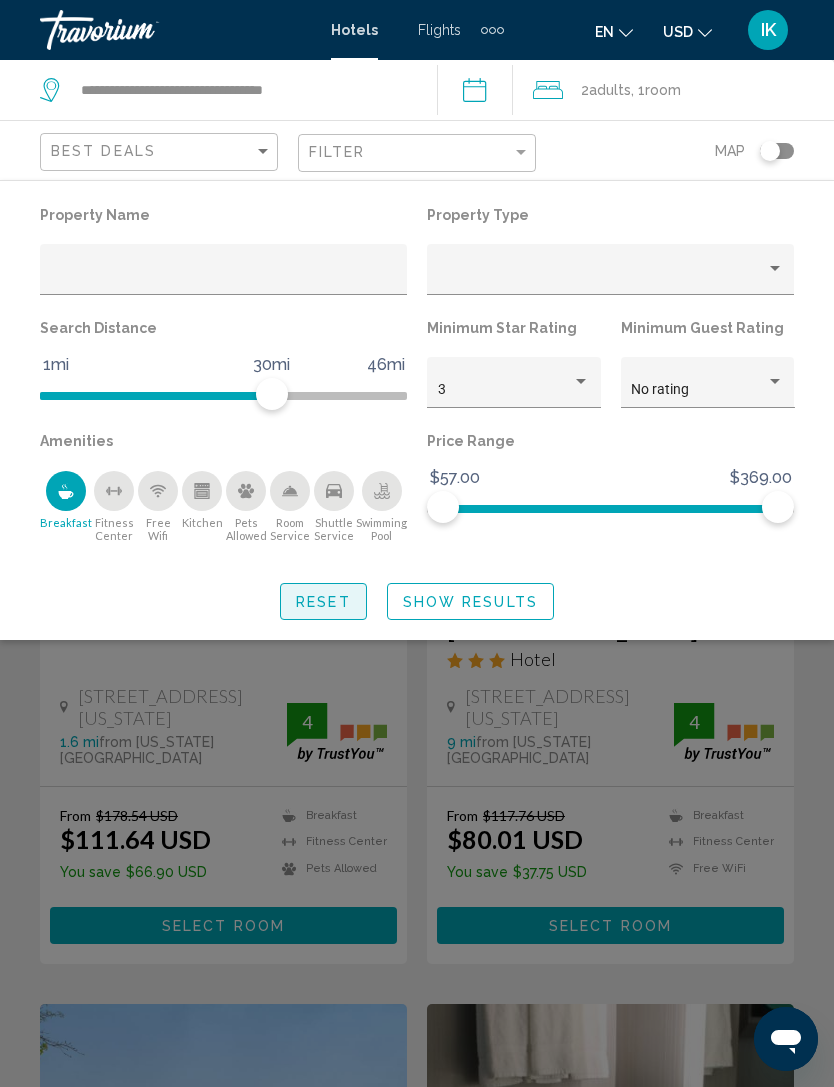 click on "Reset" 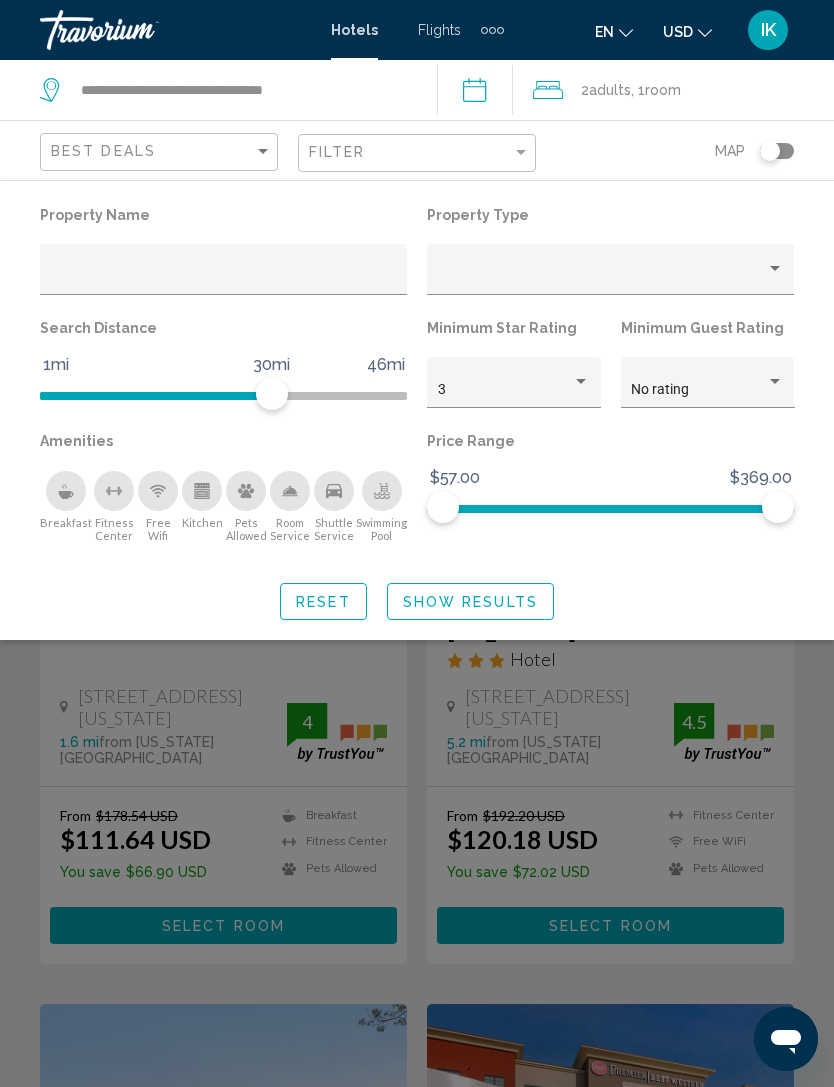 click 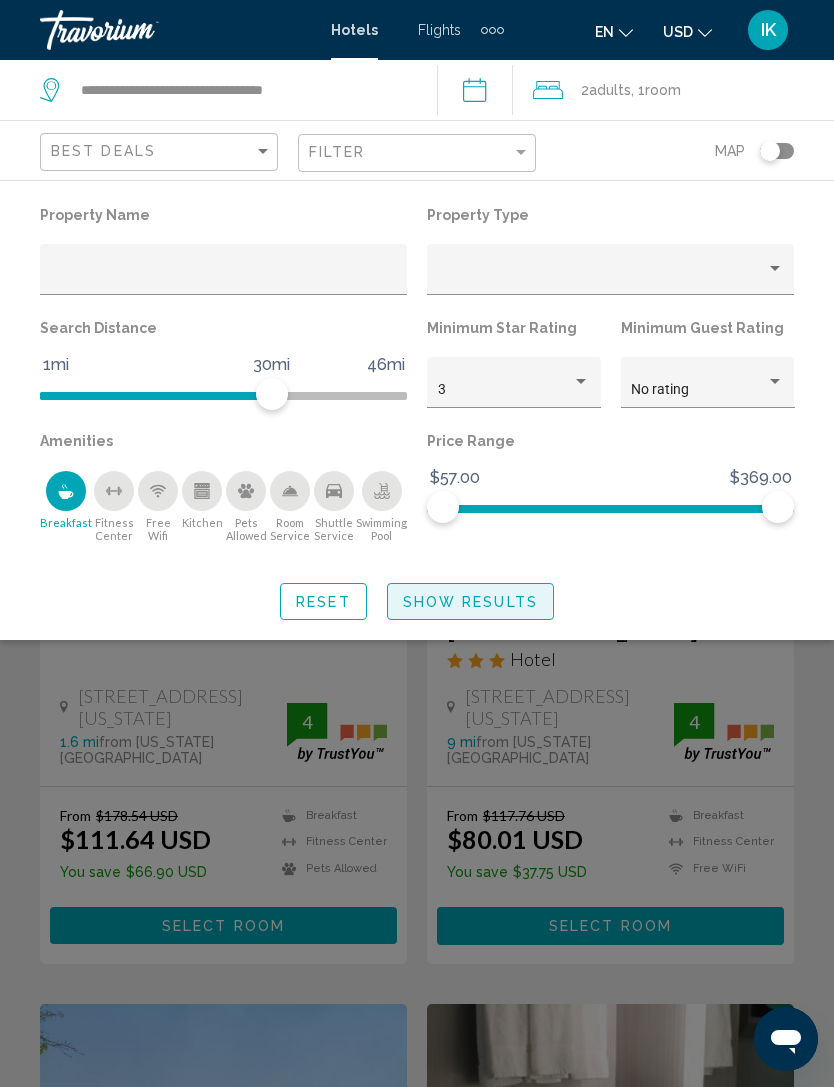 click on "Show Results" 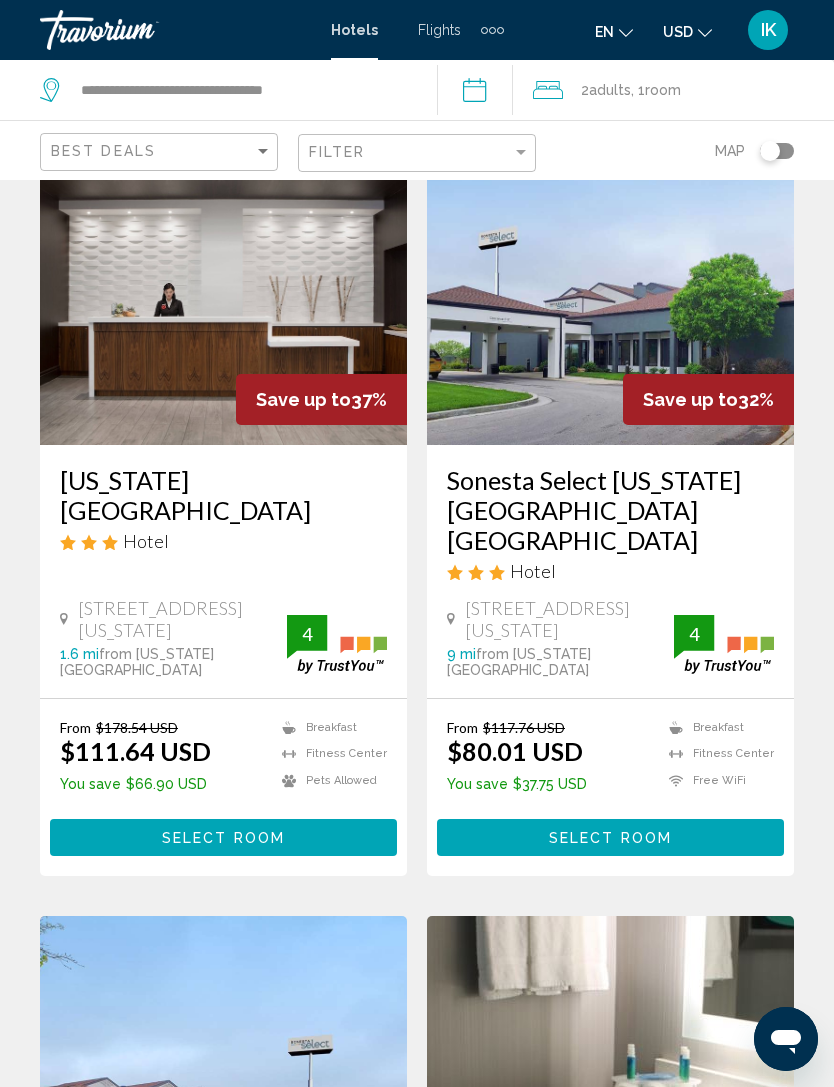 scroll, scrollTop: 0, scrollLeft: 0, axis: both 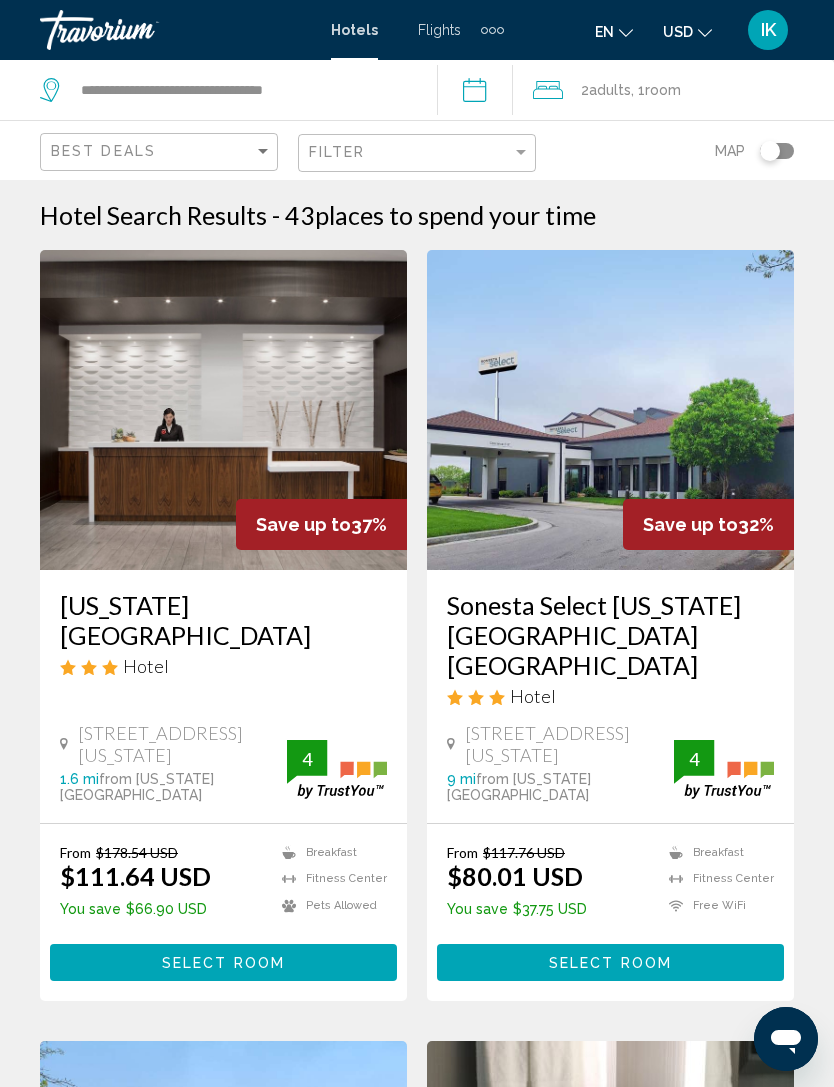 click at bounding box center (223, 410) 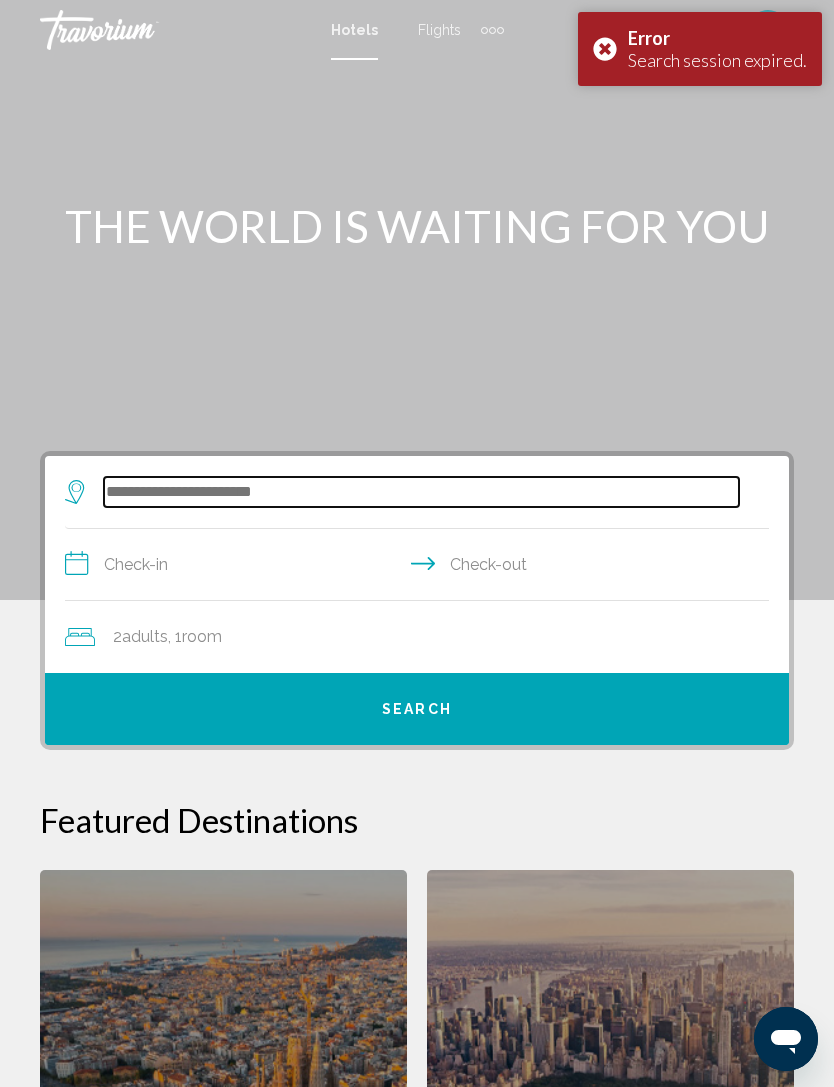 click at bounding box center [421, 492] 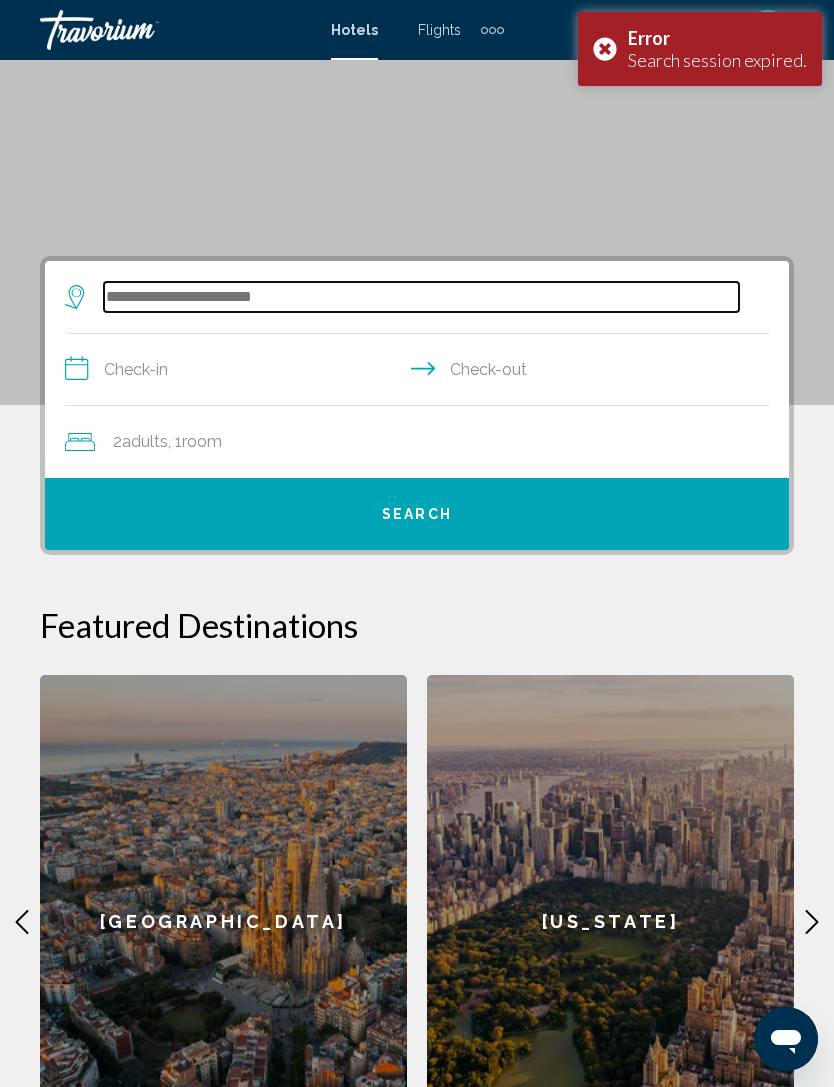 scroll, scrollTop: 0, scrollLeft: 0, axis: both 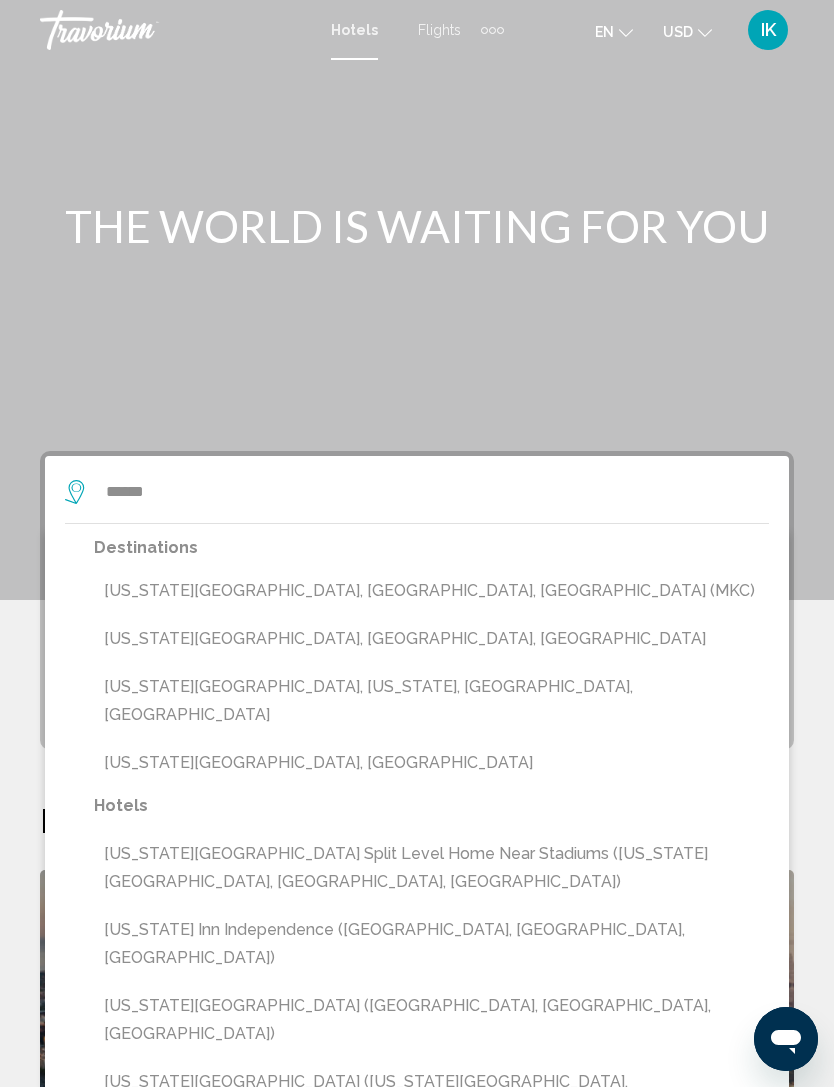 click on "Kansas City, KS, United States" at bounding box center (431, 639) 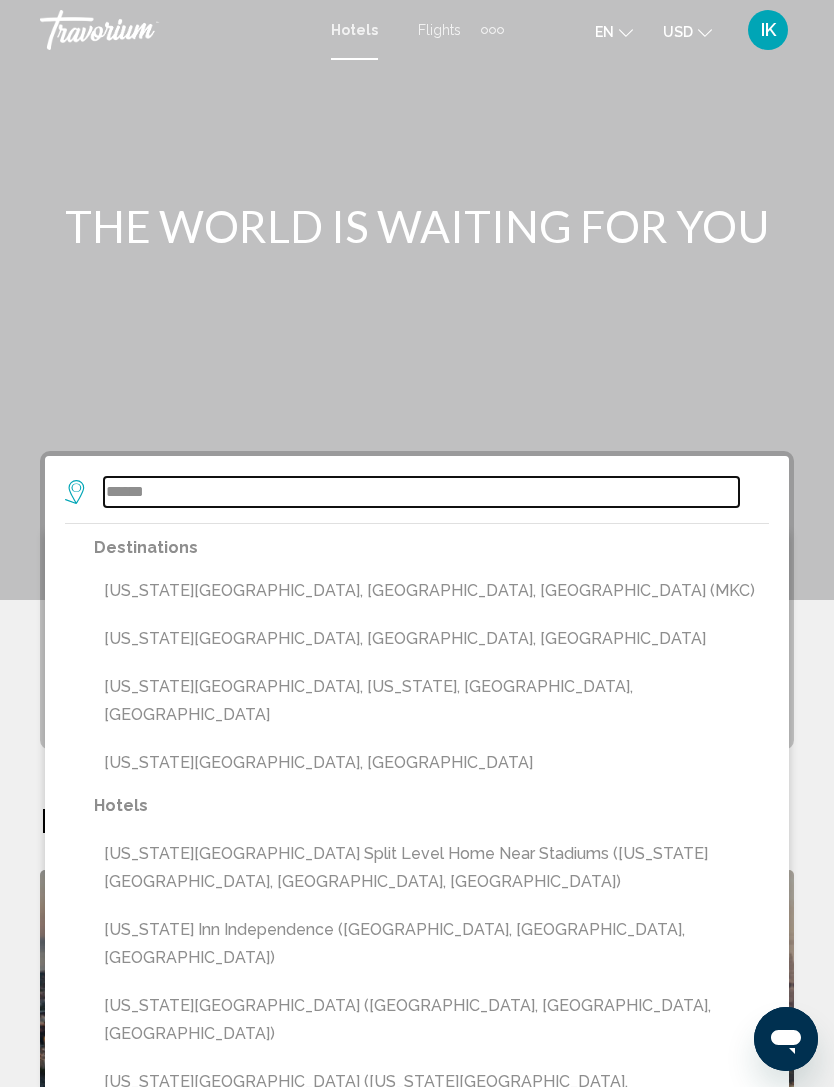 type on "**********" 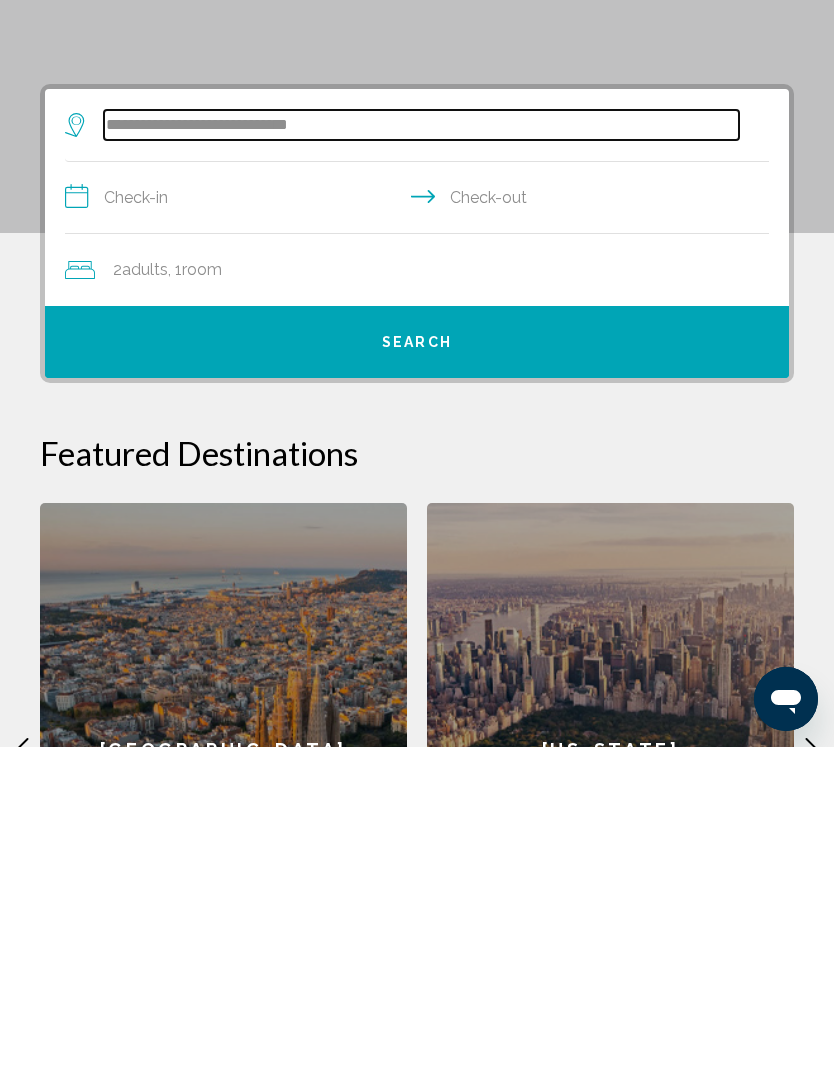 scroll, scrollTop: 46, scrollLeft: 0, axis: vertical 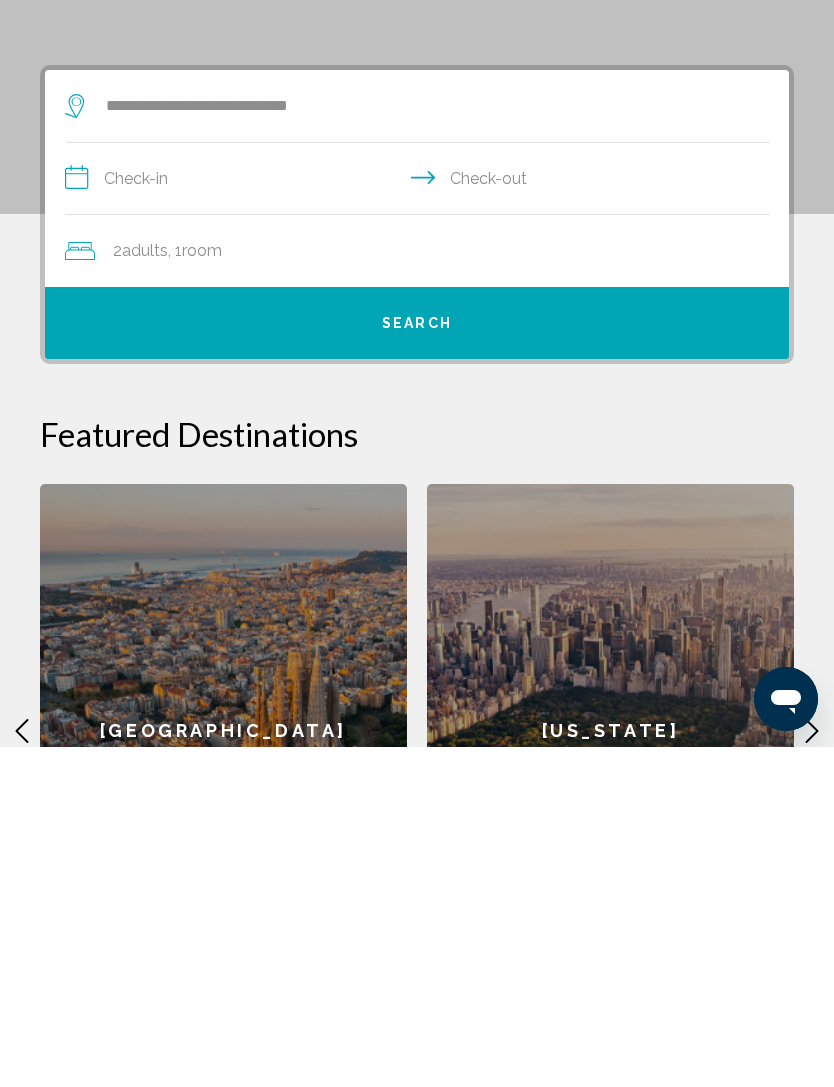 click on "**********" at bounding box center (421, 521) 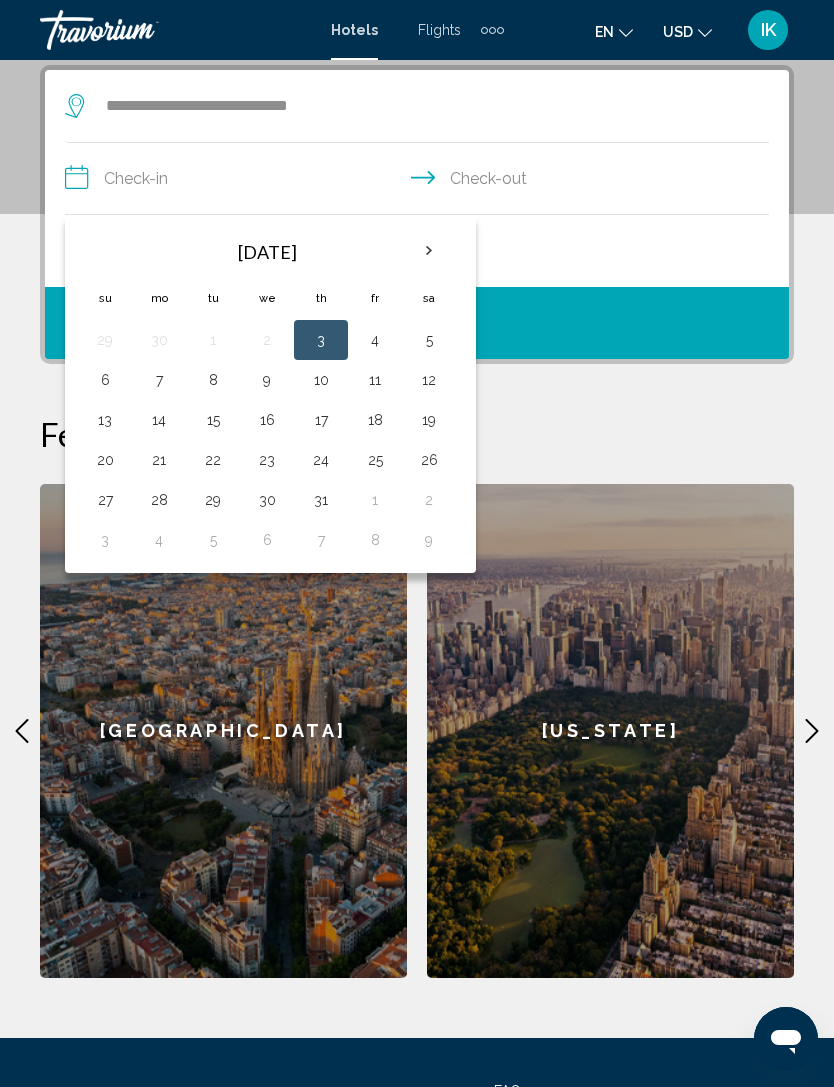 click on "3" at bounding box center [321, 340] 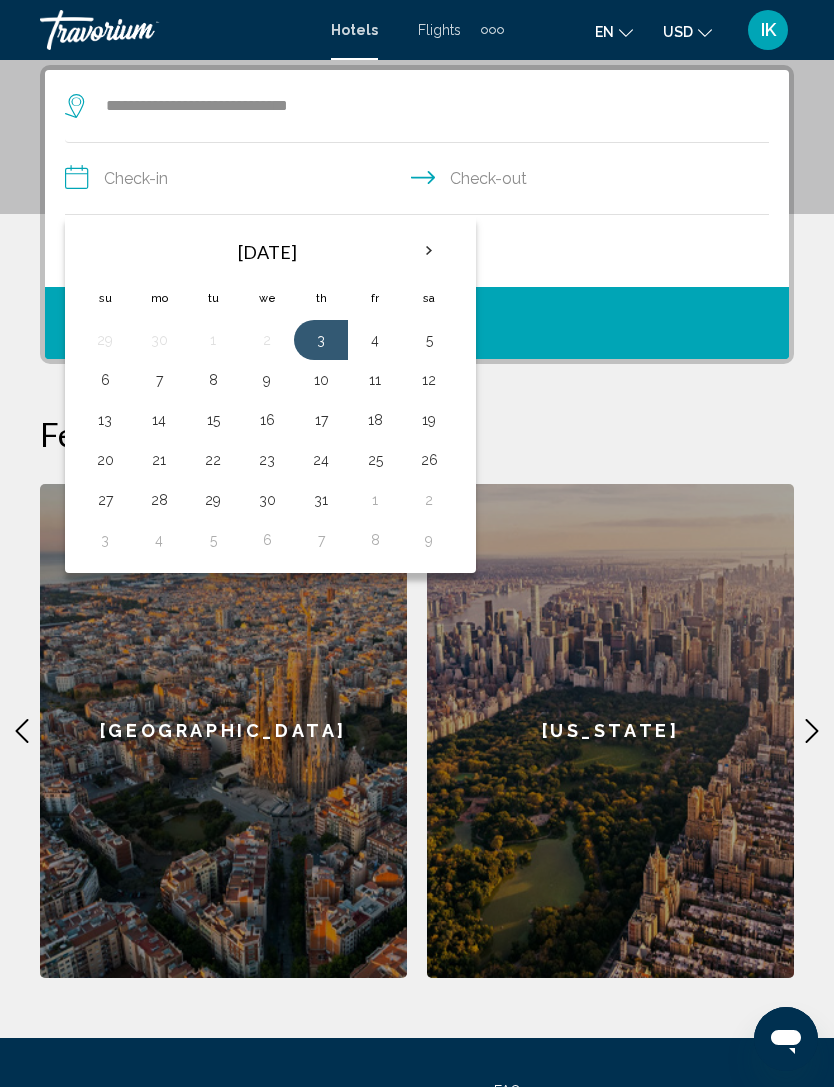 click on "4" at bounding box center (375, 340) 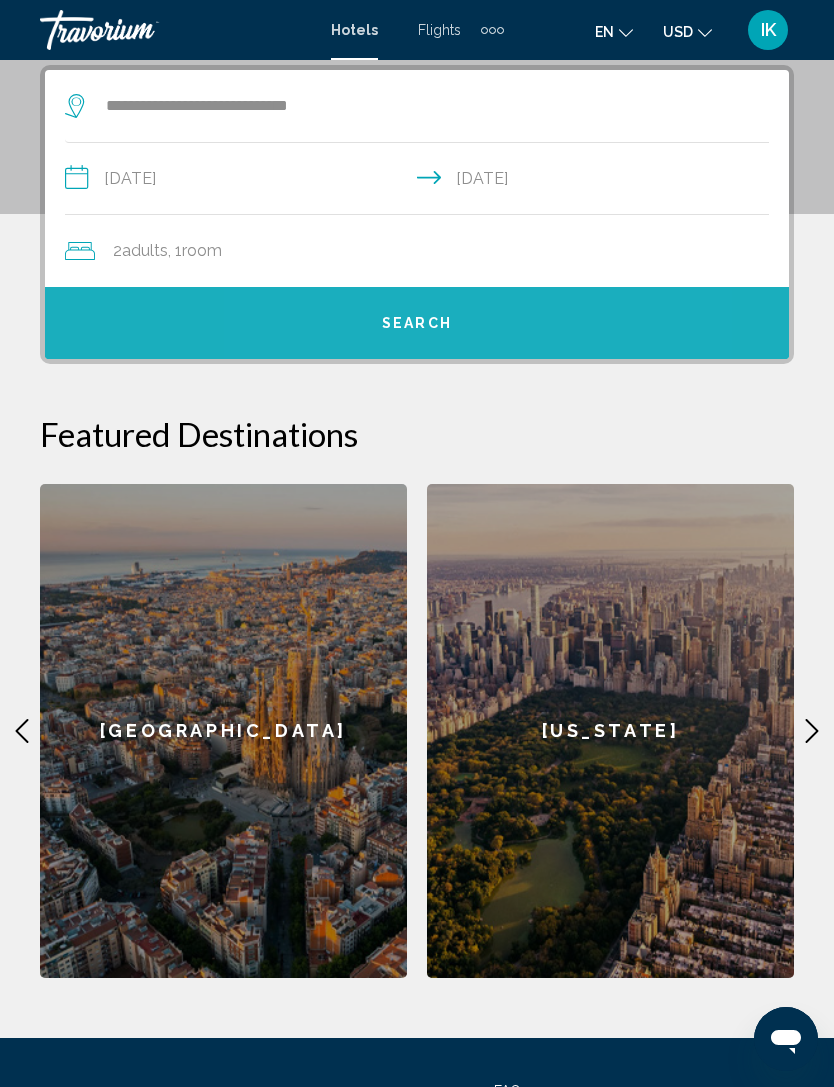 click on "Search" at bounding box center (417, 323) 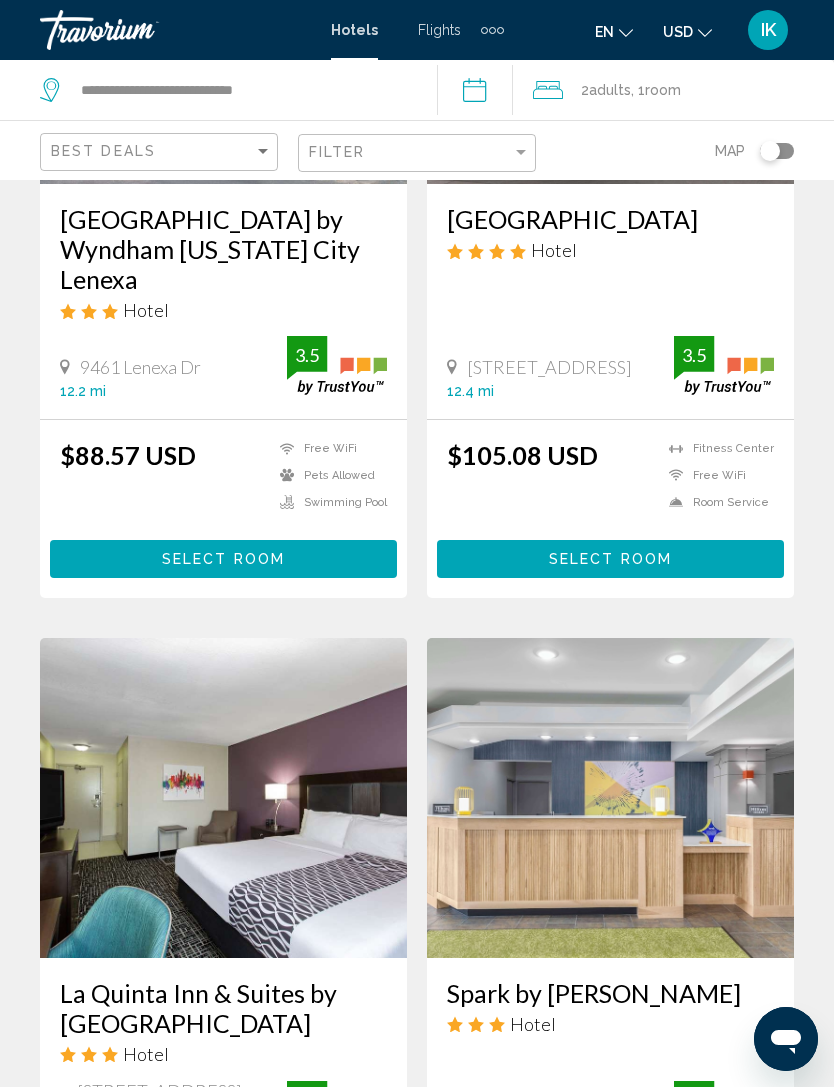 scroll, scrollTop: 0, scrollLeft: 0, axis: both 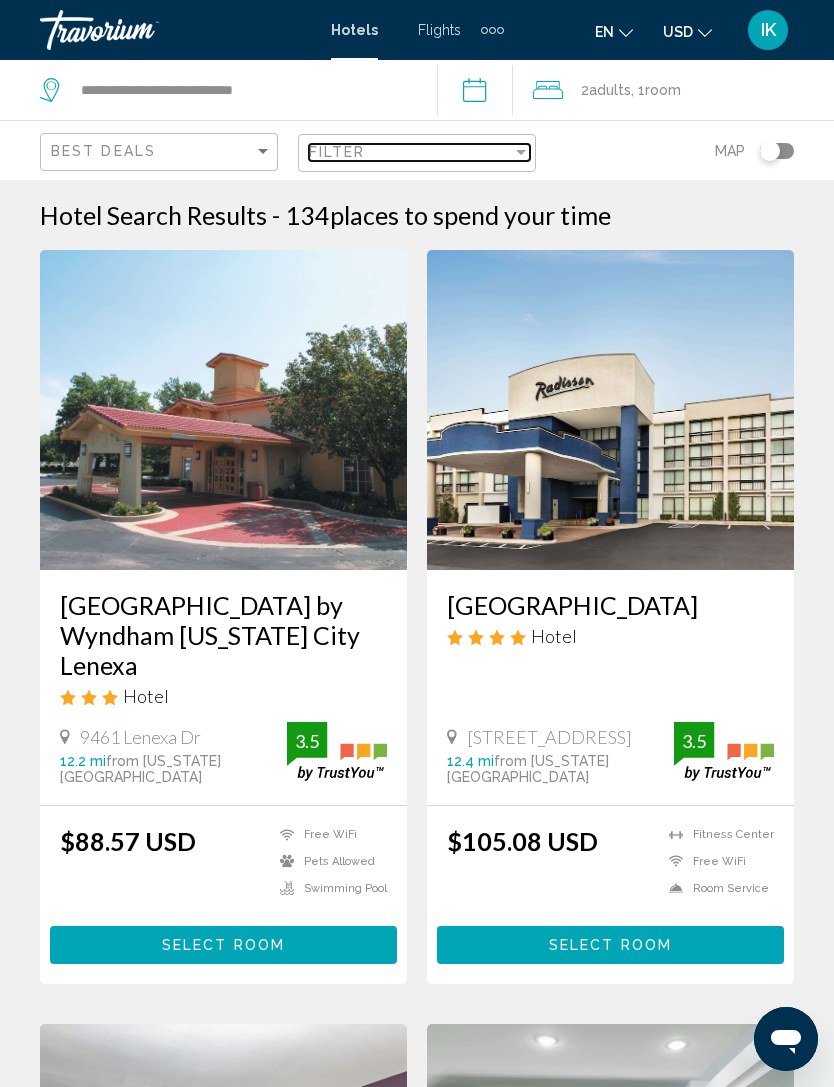 click on "Filter" at bounding box center [410, 152] 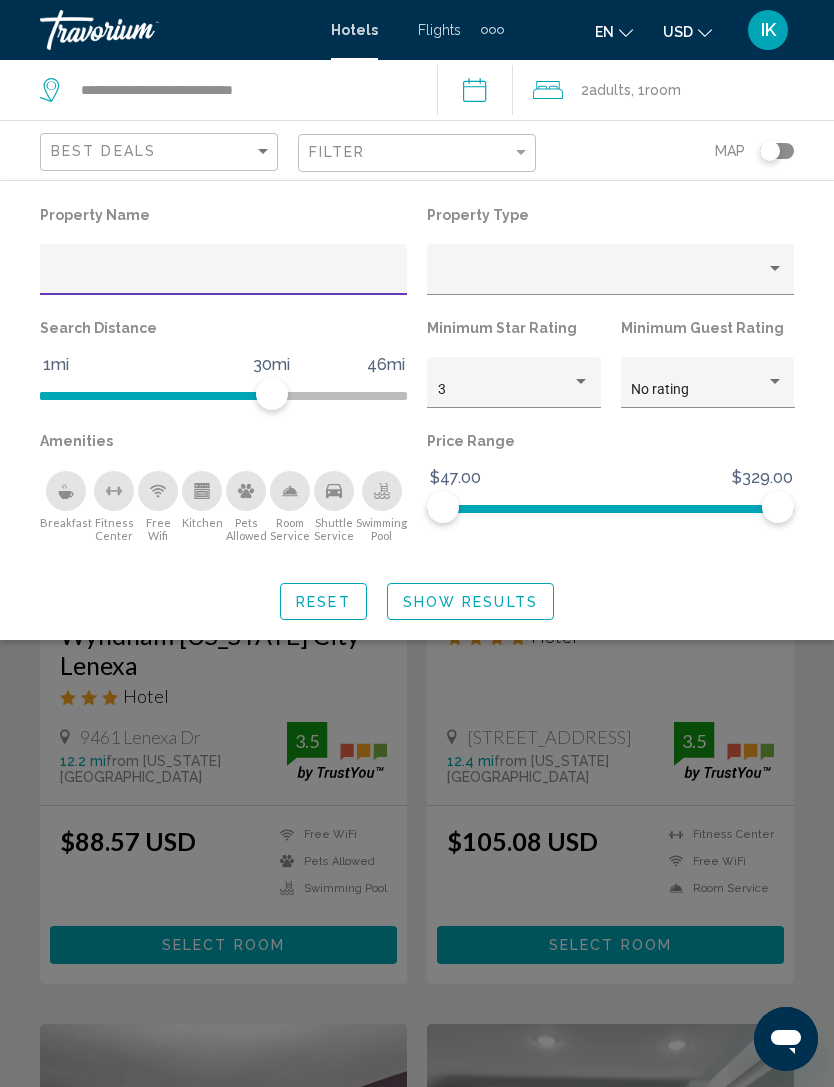 click 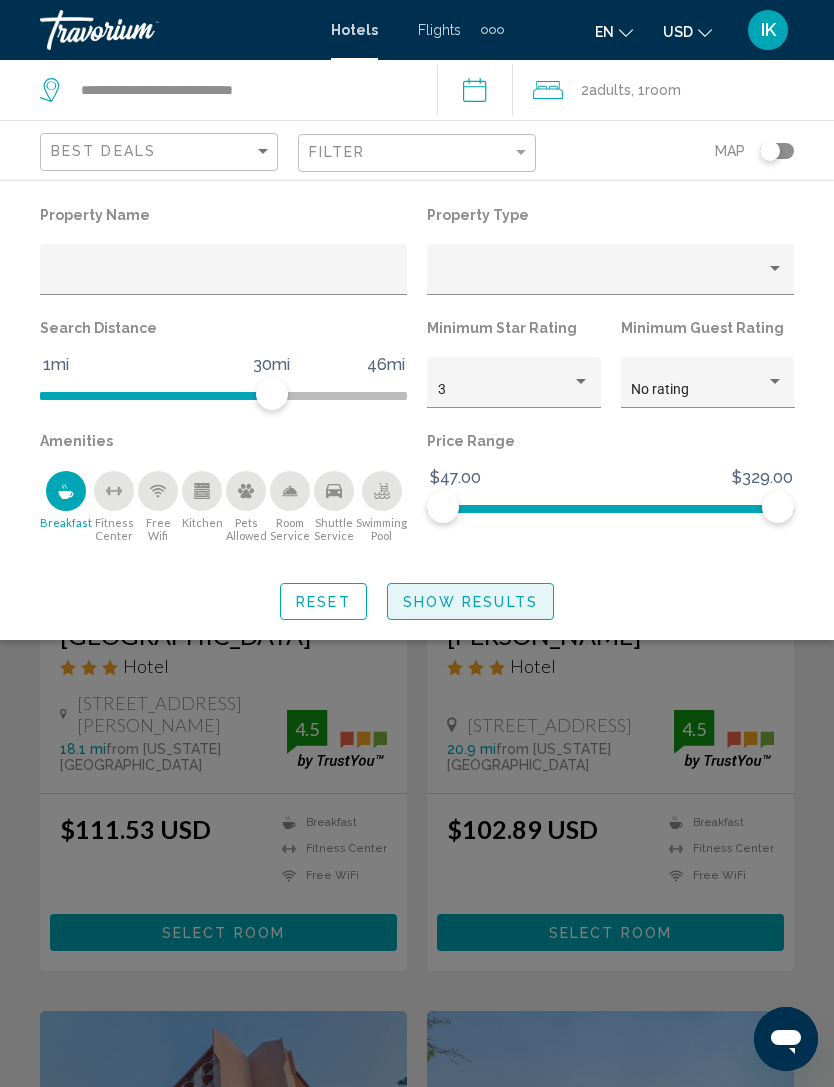 click on "Show Results" 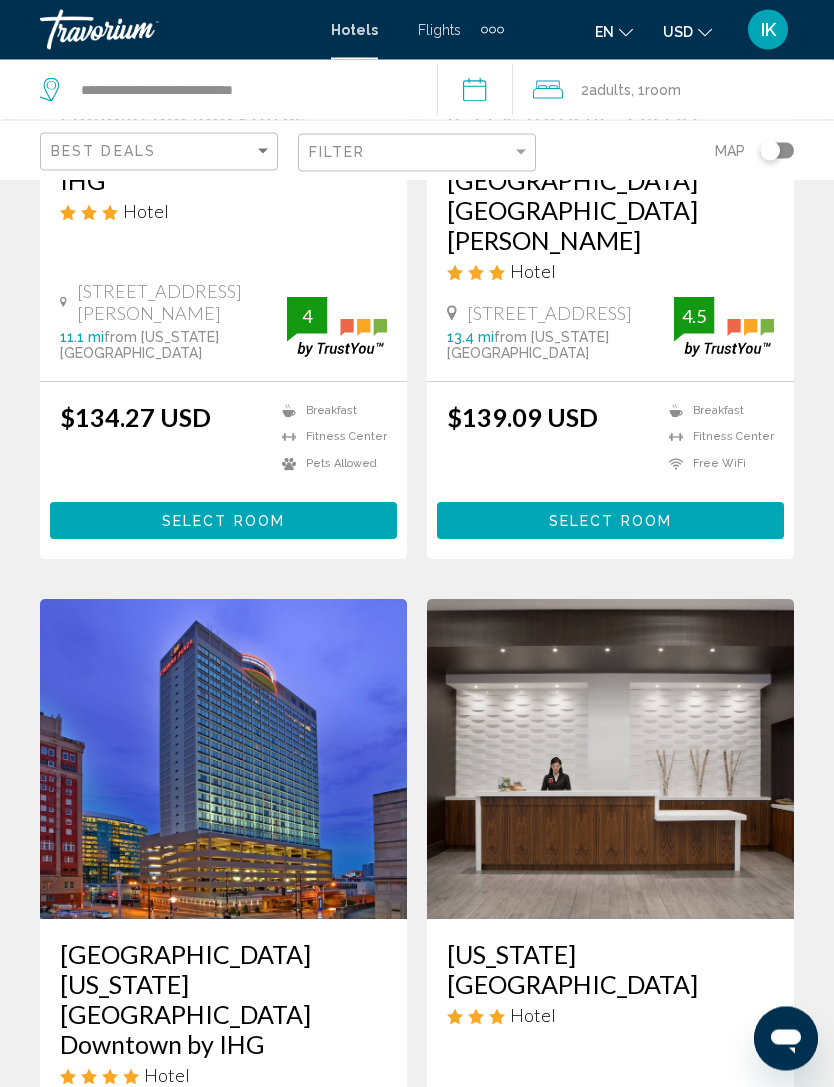 scroll, scrollTop: 3630, scrollLeft: 0, axis: vertical 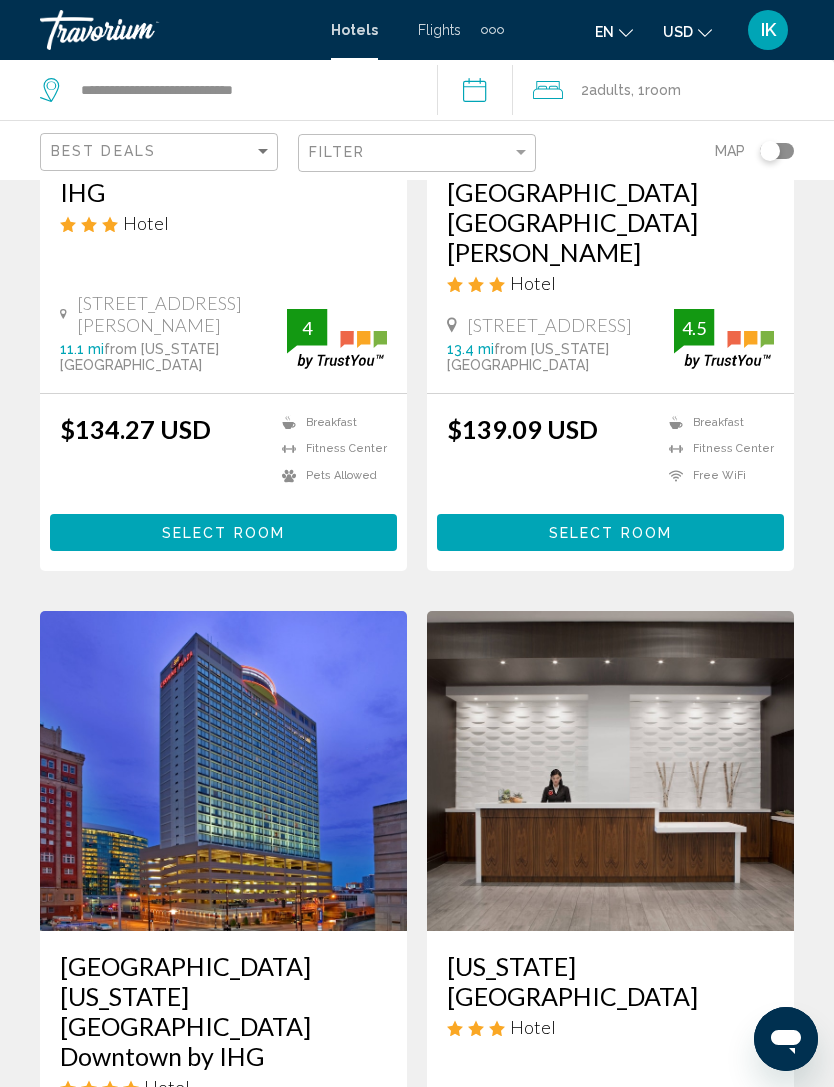 click at bounding box center [223, 771] 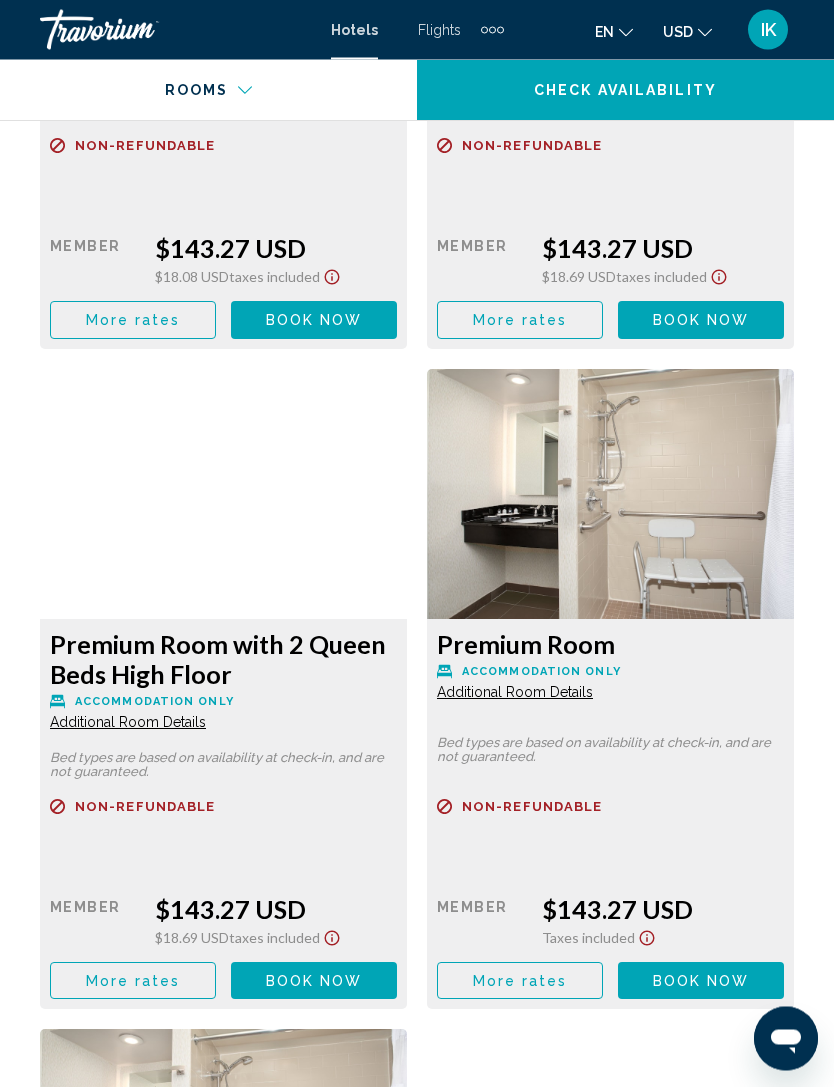 scroll, scrollTop: 4585, scrollLeft: 0, axis: vertical 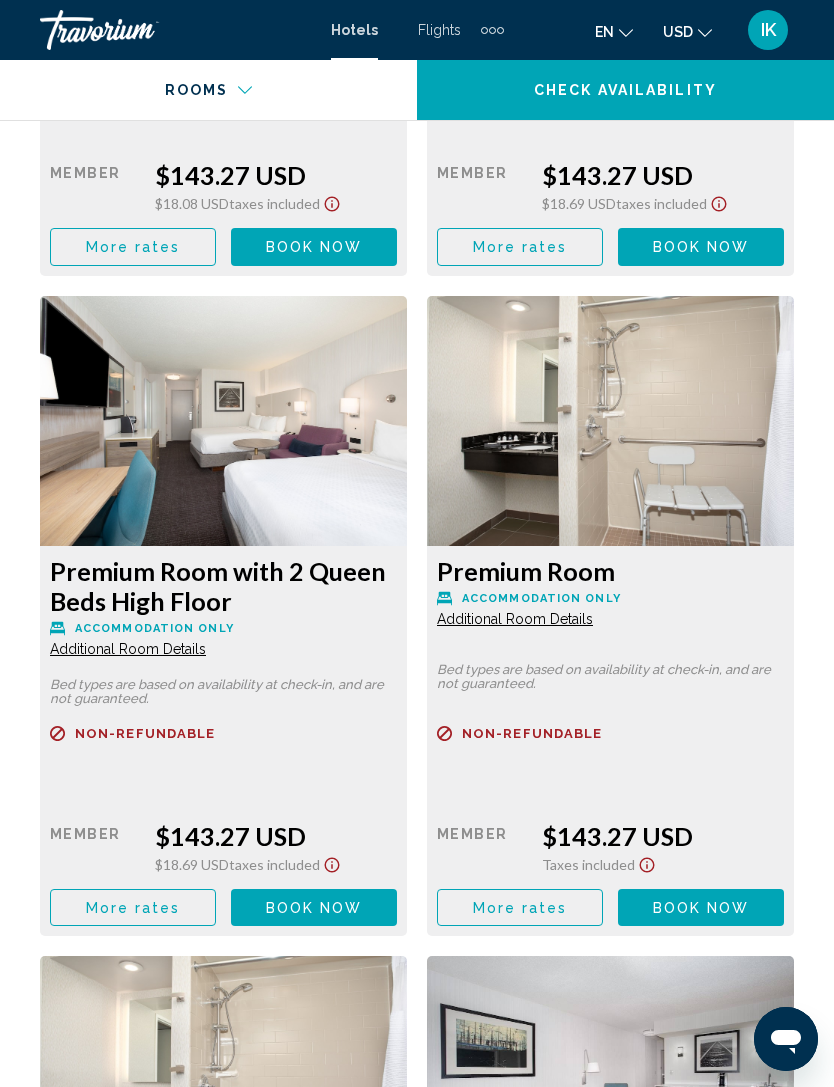 click on "Additional Room Details" at bounding box center (128, -702) 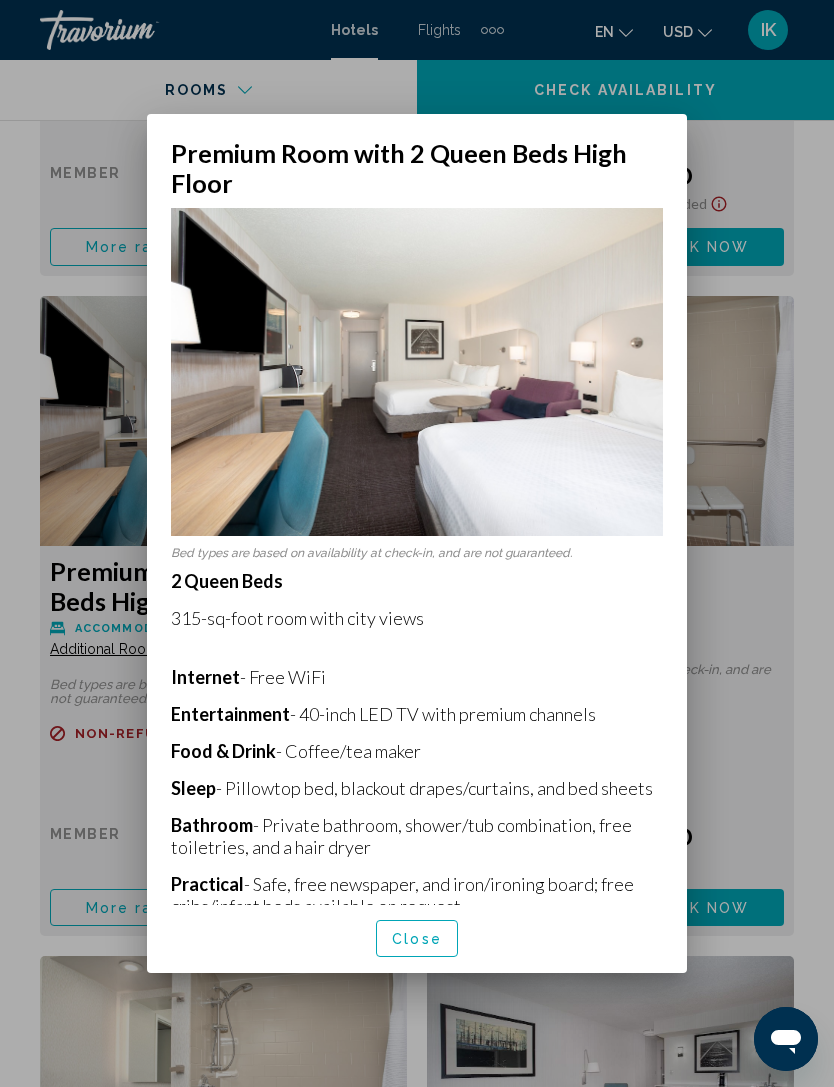 scroll, scrollTop: 0, scrollLeft: 0, axis: both 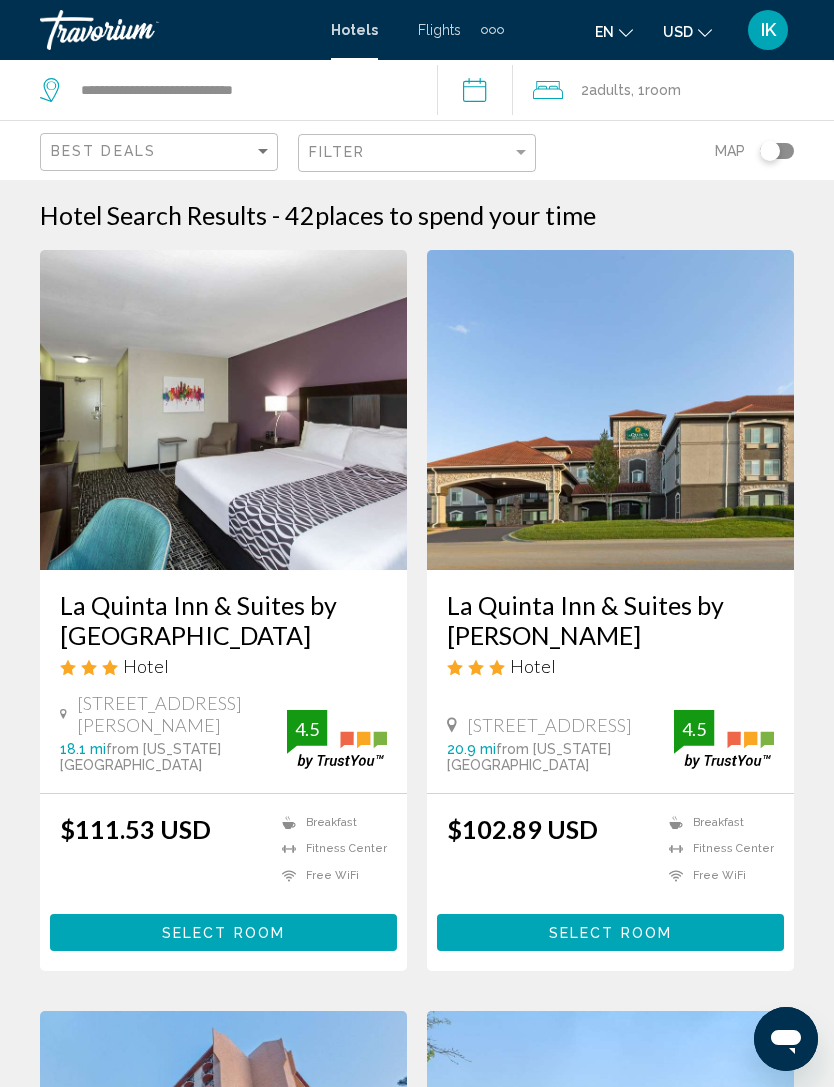 click at bounding box center [223, 410] 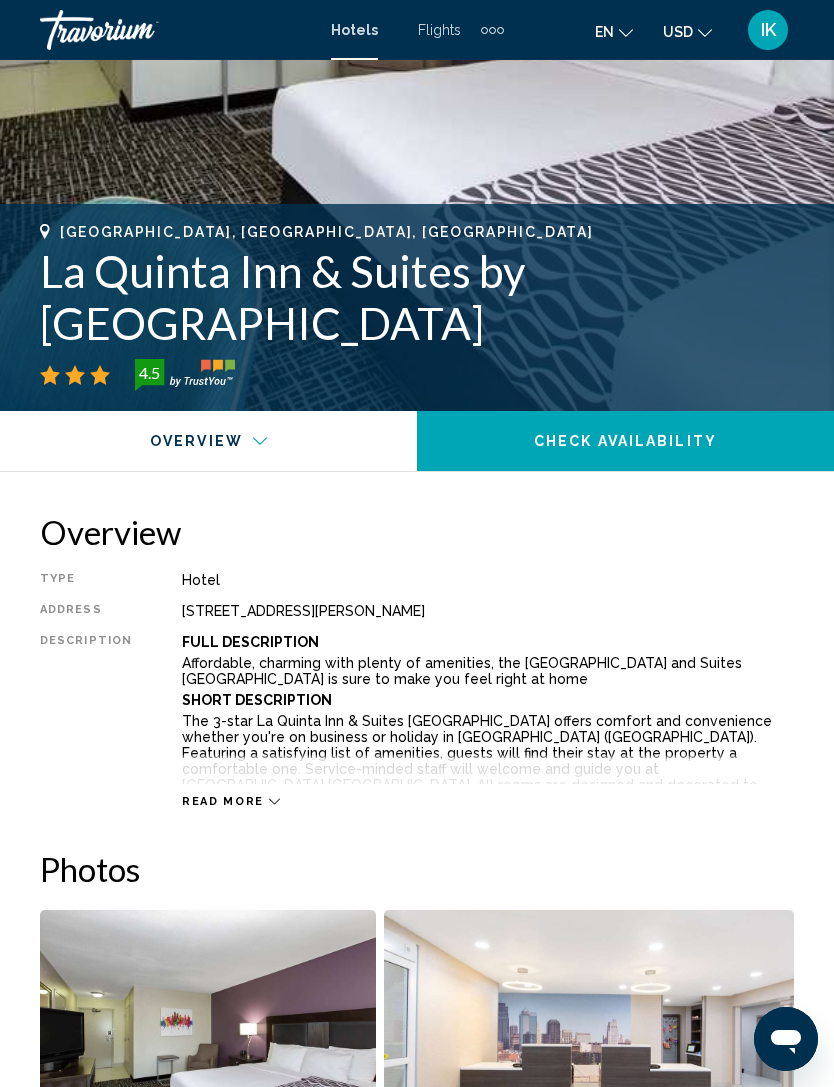 scroll, scrollTop: 399, scrollLeft: 0, axis: vertical 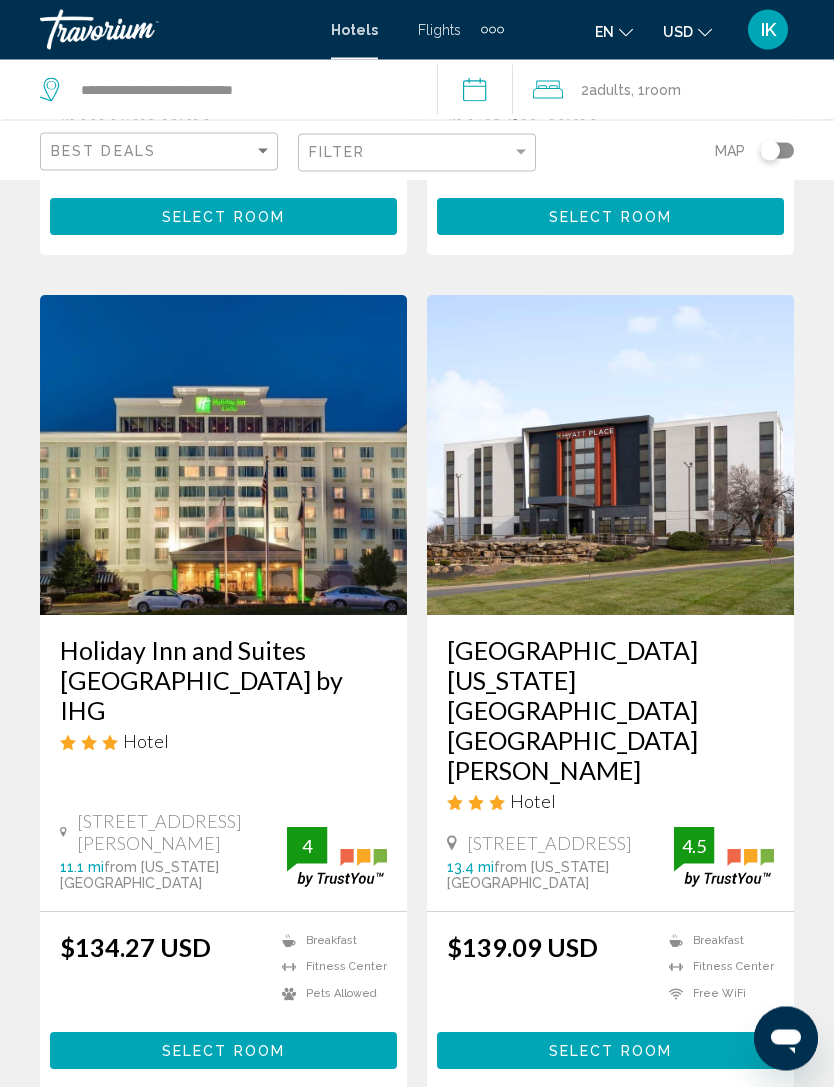 click at bounding box center [610, 456] 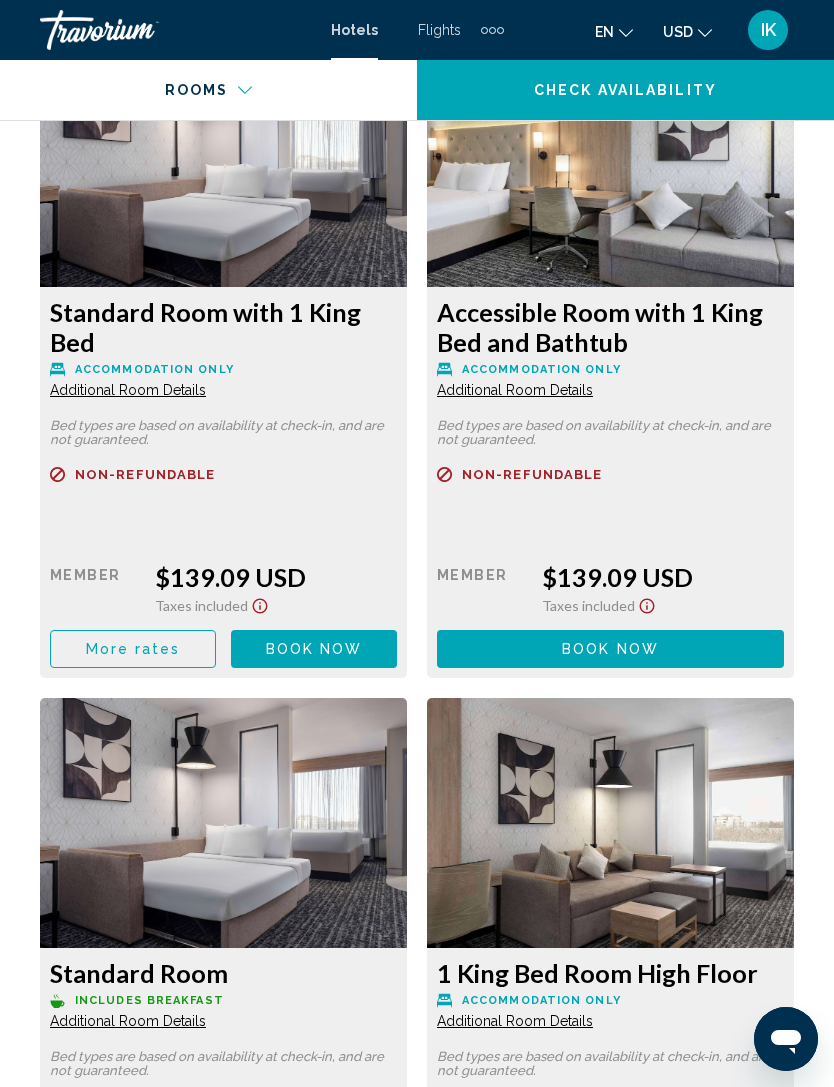 scroll, scrollTop: 4140, scrollLeft: 0, axis: vertical 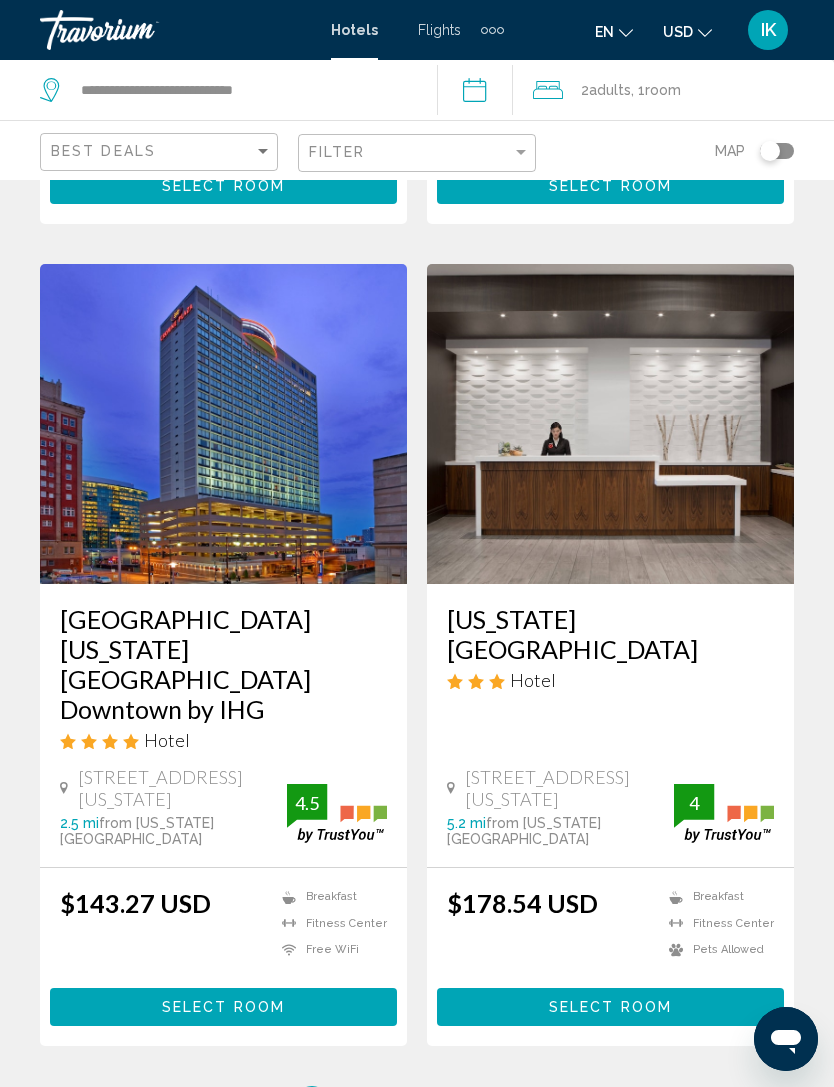 click at bounding box center [610, 424] 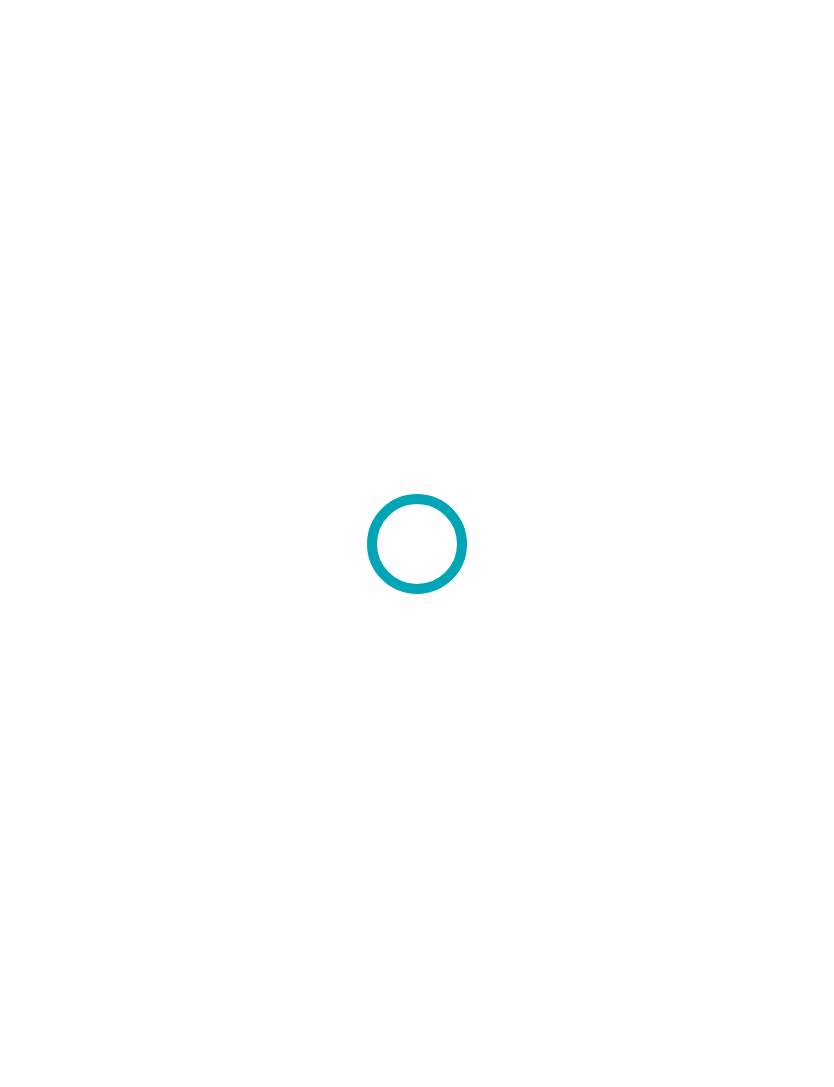scroll, scrollTop: 0, scrollLeft: 0, axis: both 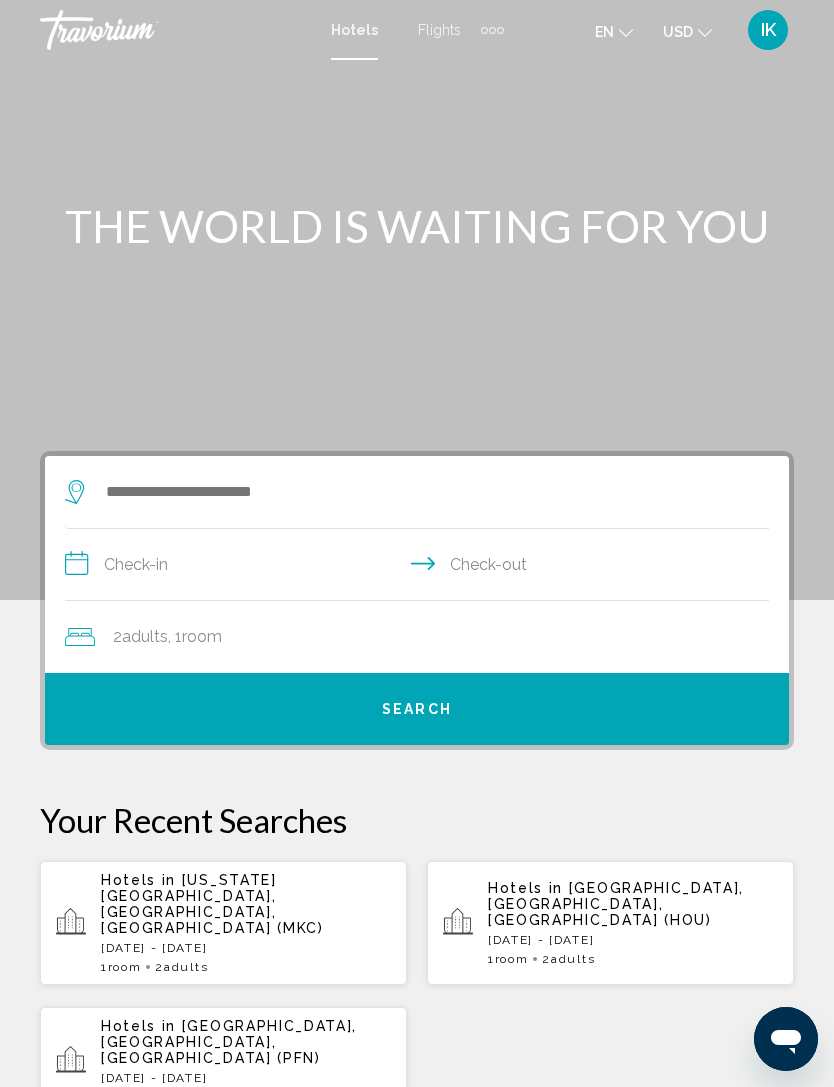 click on "Hotels in" at bounding box center [138, 880] 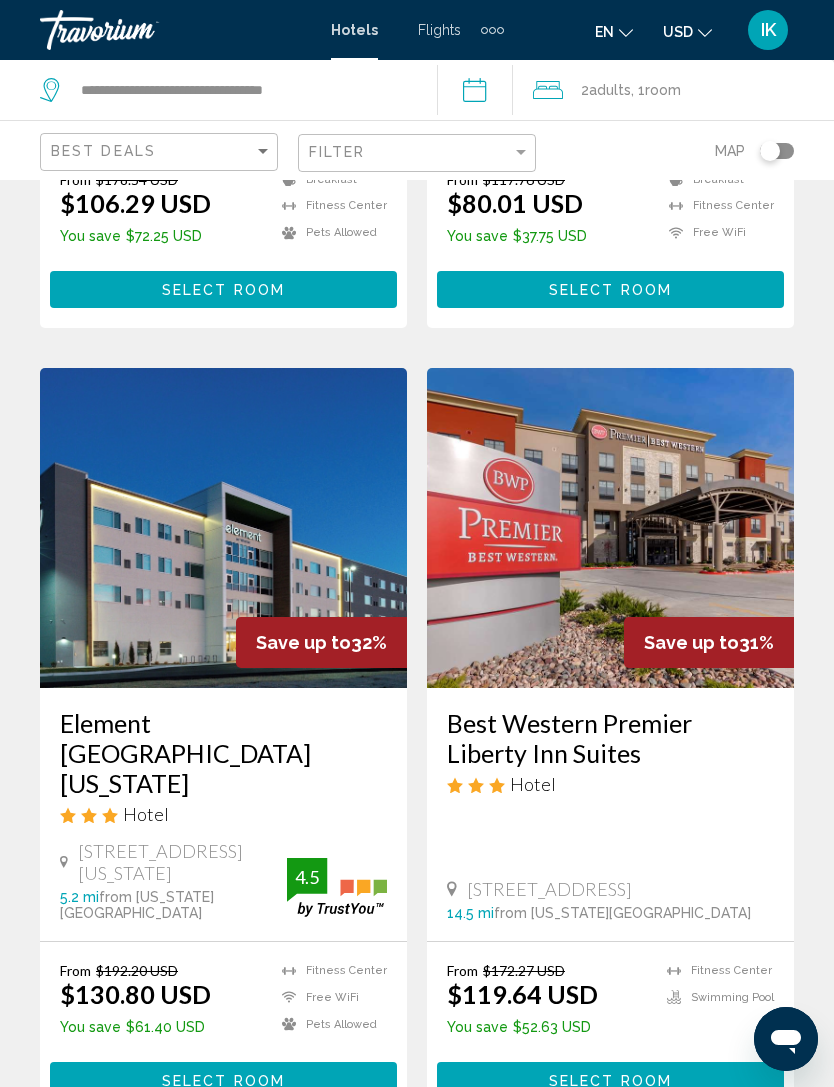 scroll, scrollTop: 749, scrollLeft: 0, axis: vertical 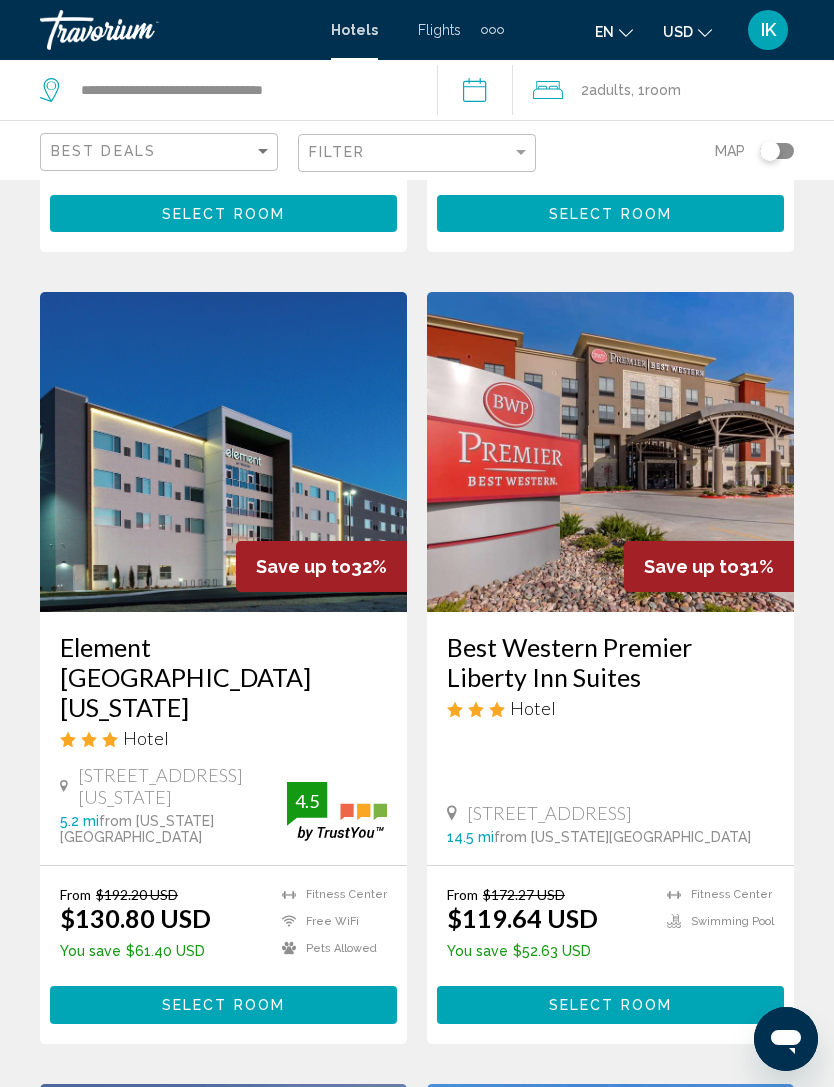 click at bounding box center [223, 452] 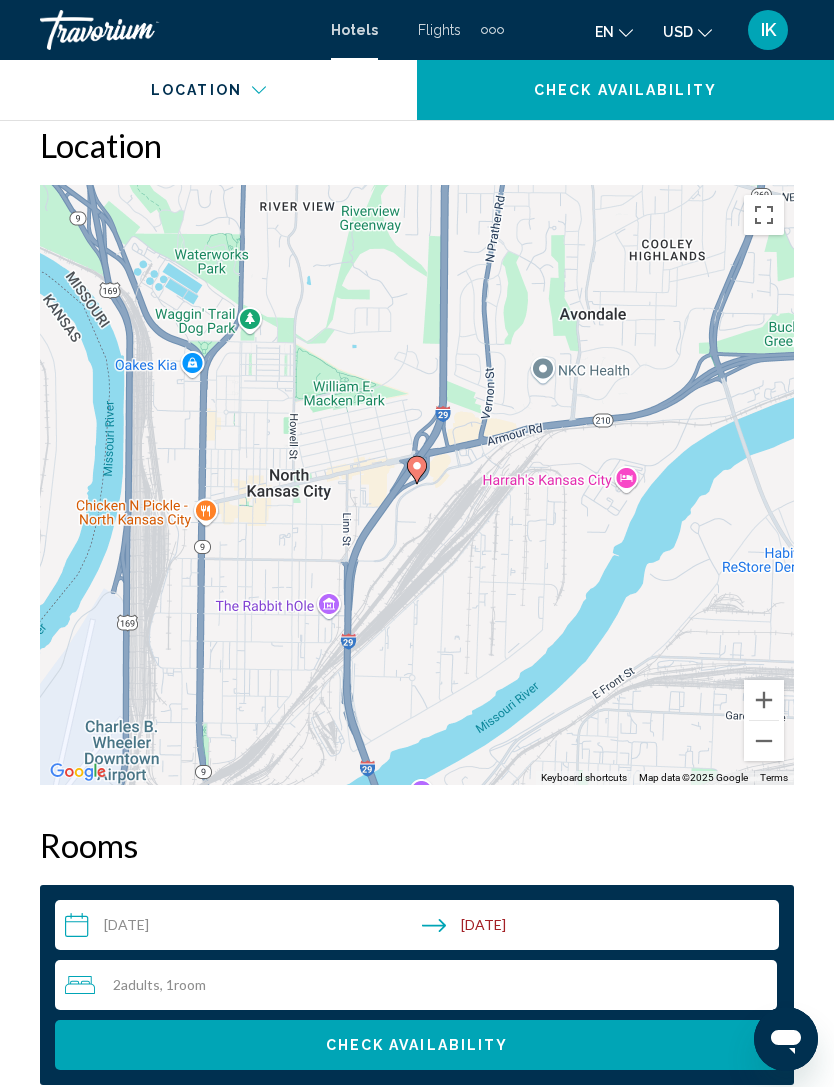 scroll, scrollTop: 2389, scrollLeft: 0, axis: vertical 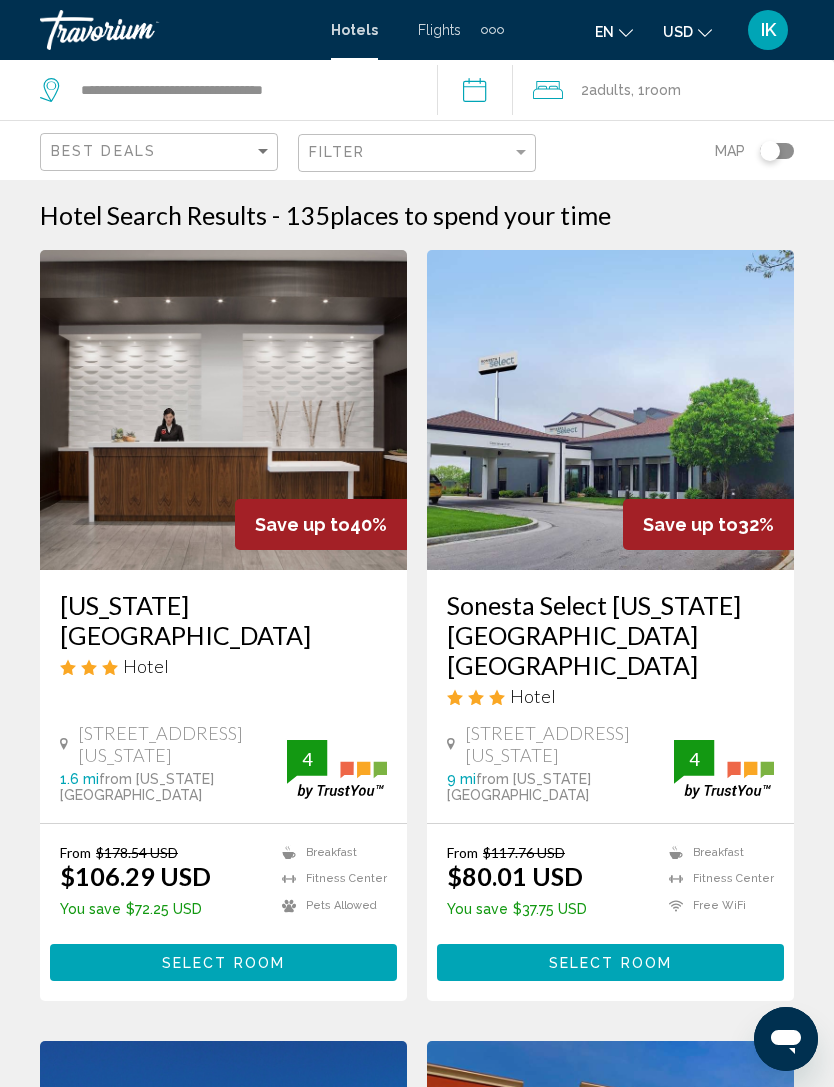 click at bounding box center [223, 410] 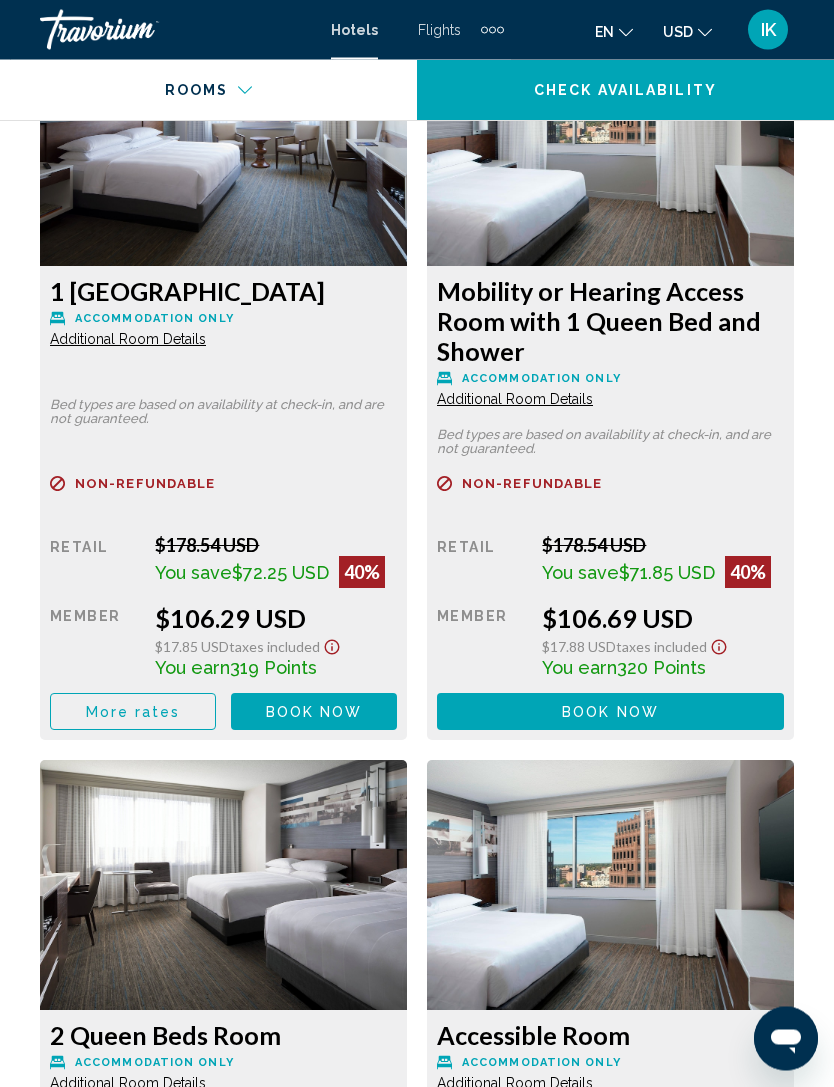 scroll, scrollTop: 3520, scrollLeft: 0, axis: vertical 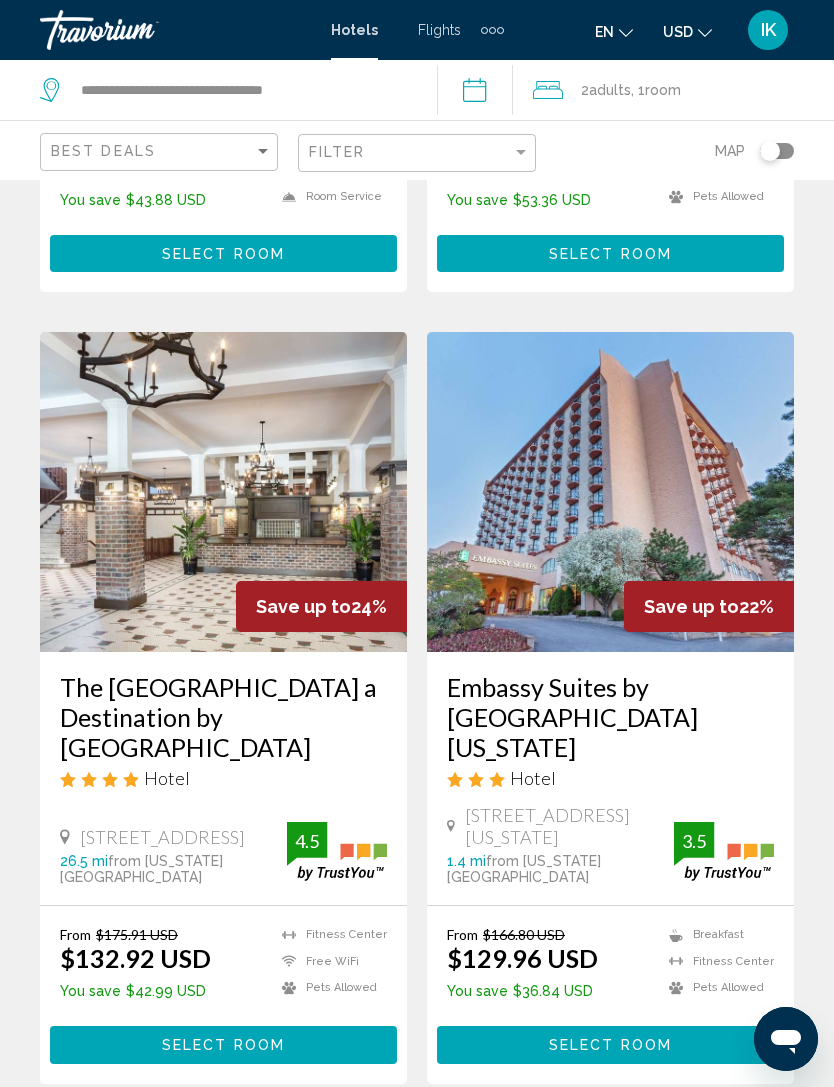 click on "2" at bounding box center (277, 1144) 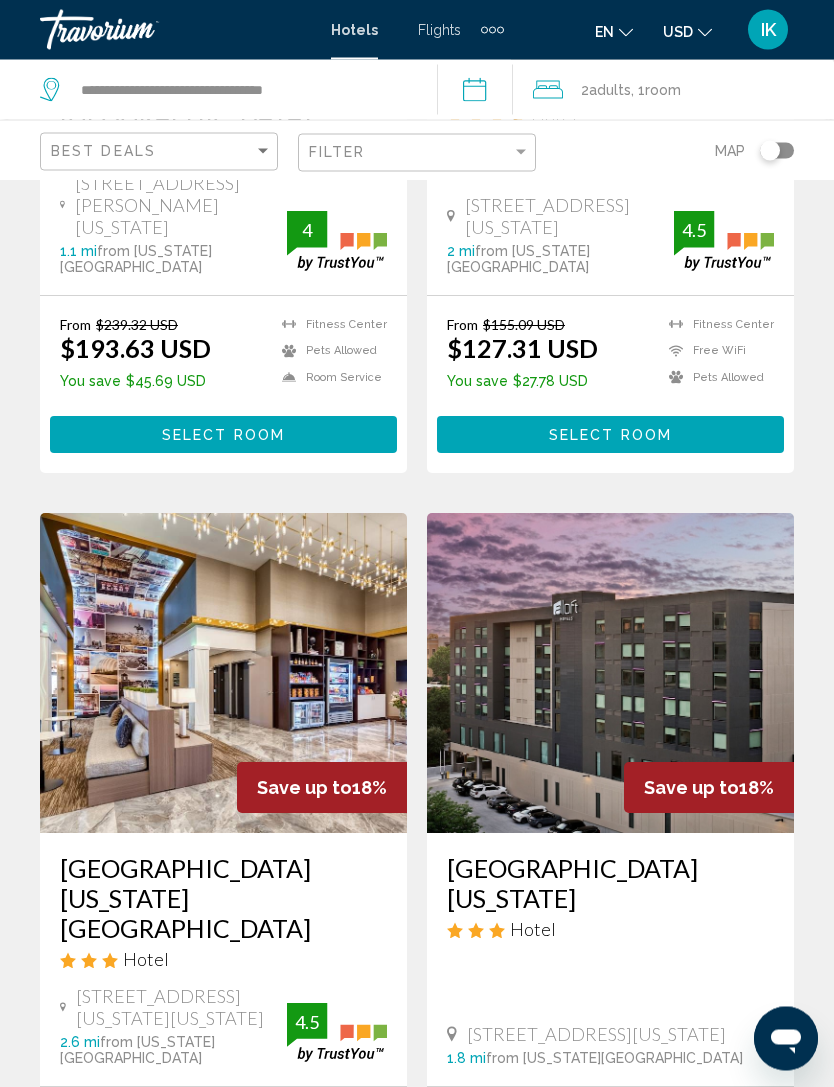 scroll, scrollTop: 2234, scrollLeft: 0, axis: vertical 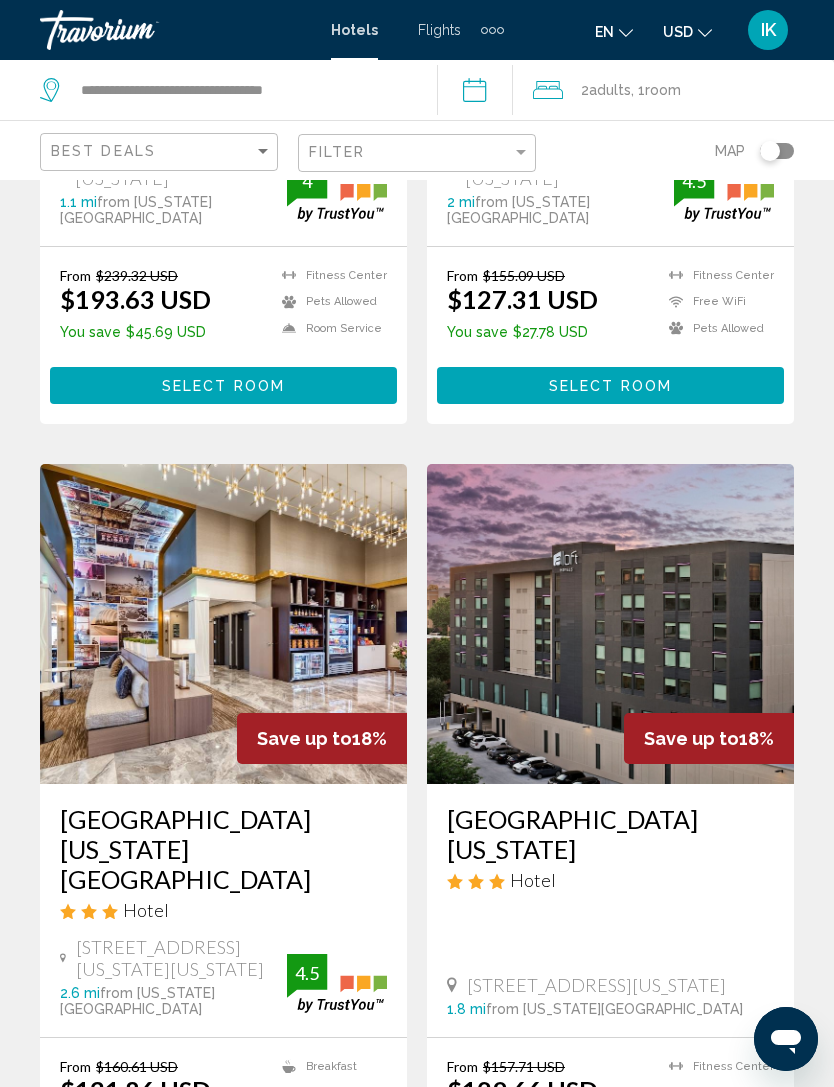 click at bounding box center (610, 624) 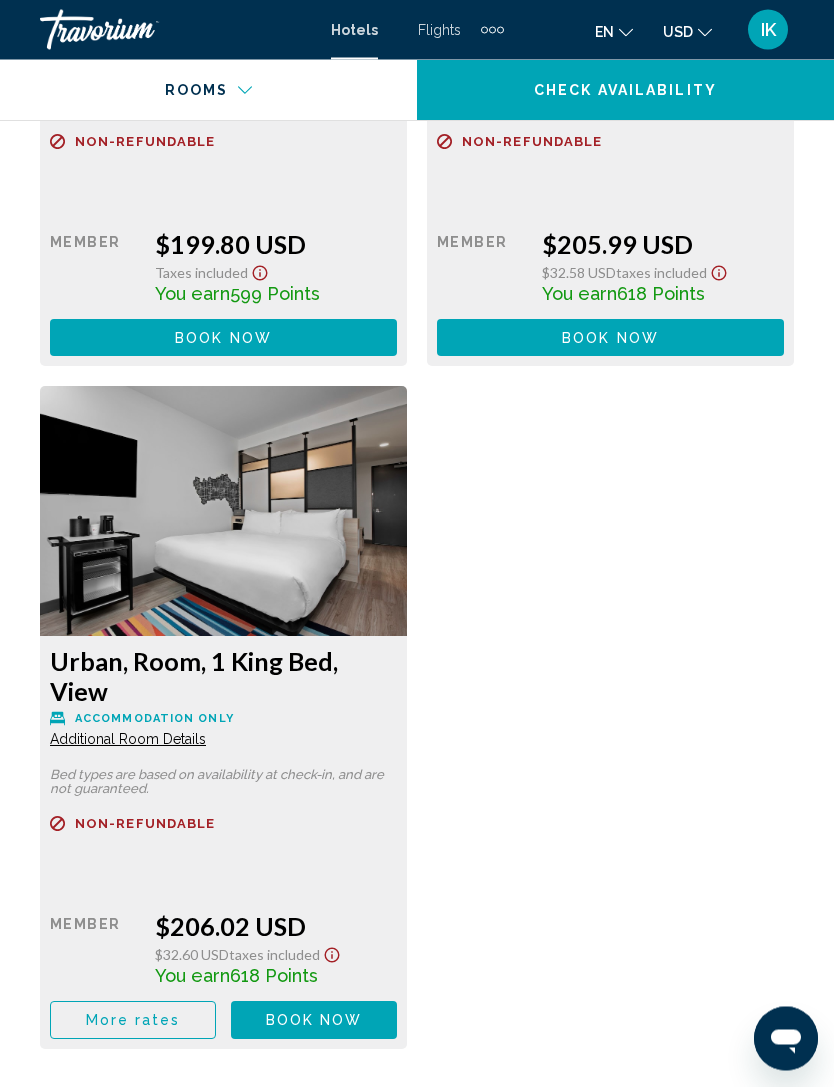 scroll, scrollTop: 7456, scrollLeft: 0, axis: vertical 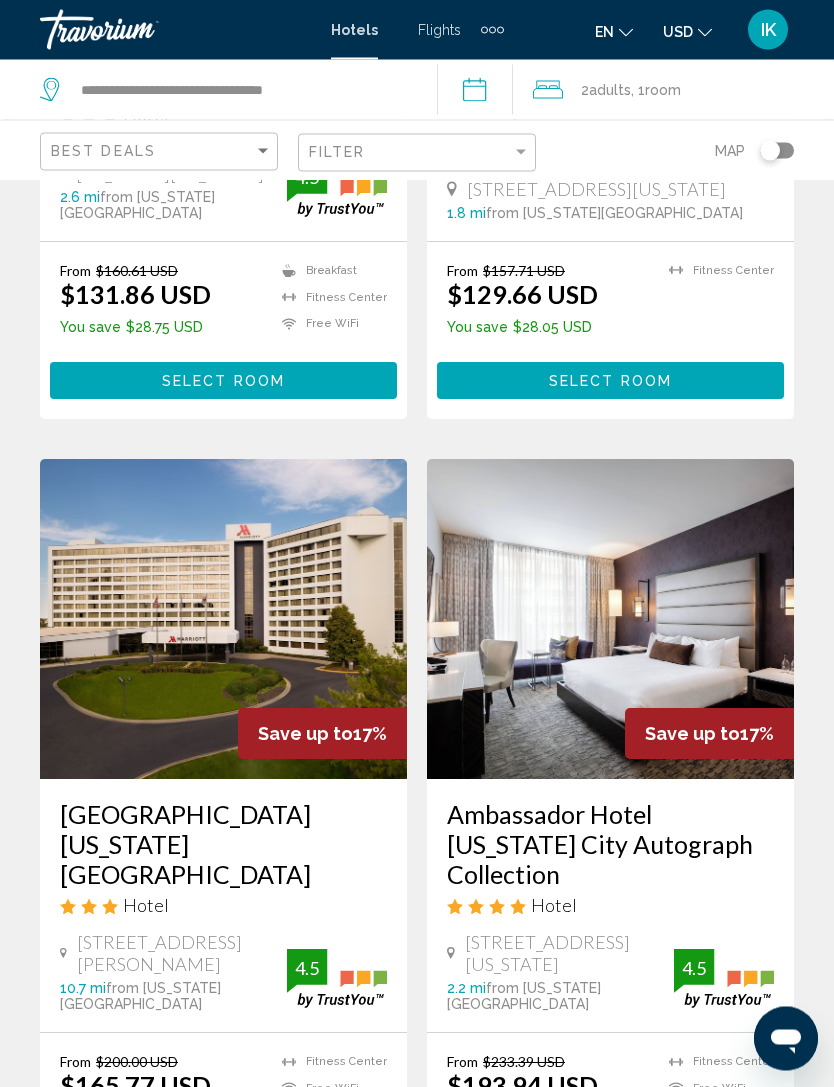 click at bounding box center (223, 620) 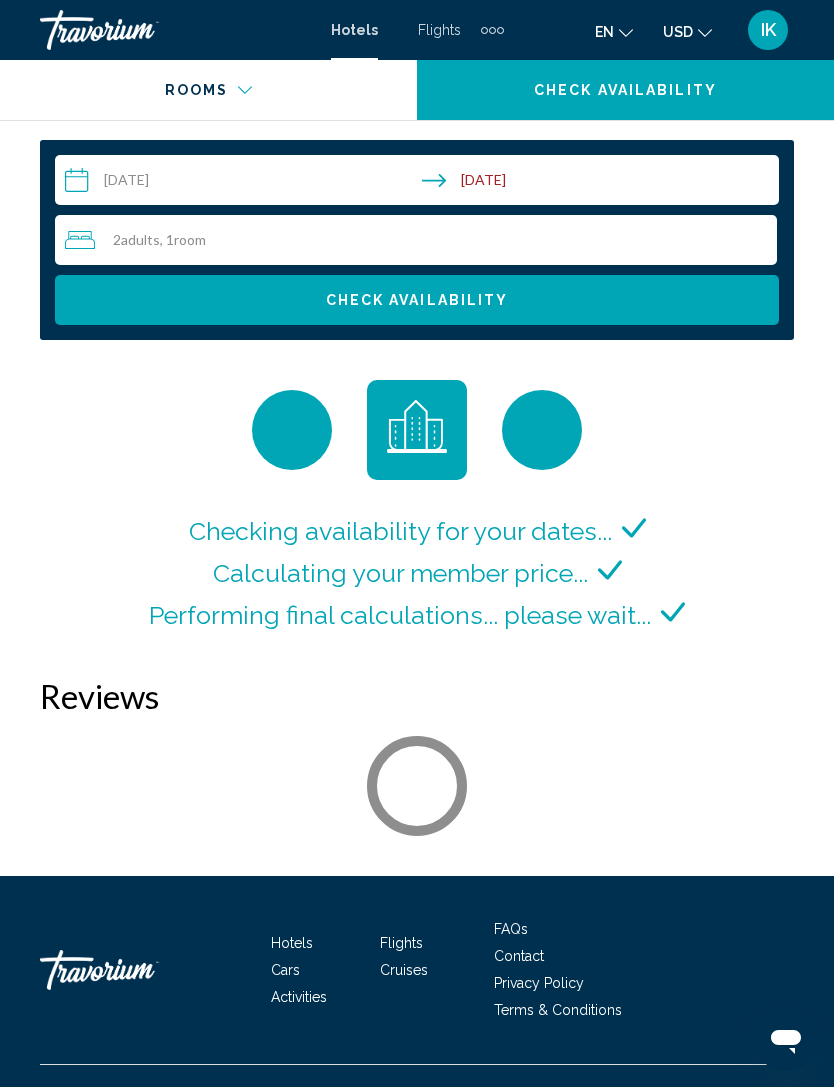 scroll, scrollTop: 3167, scrollLeft: 0, axis: vertical 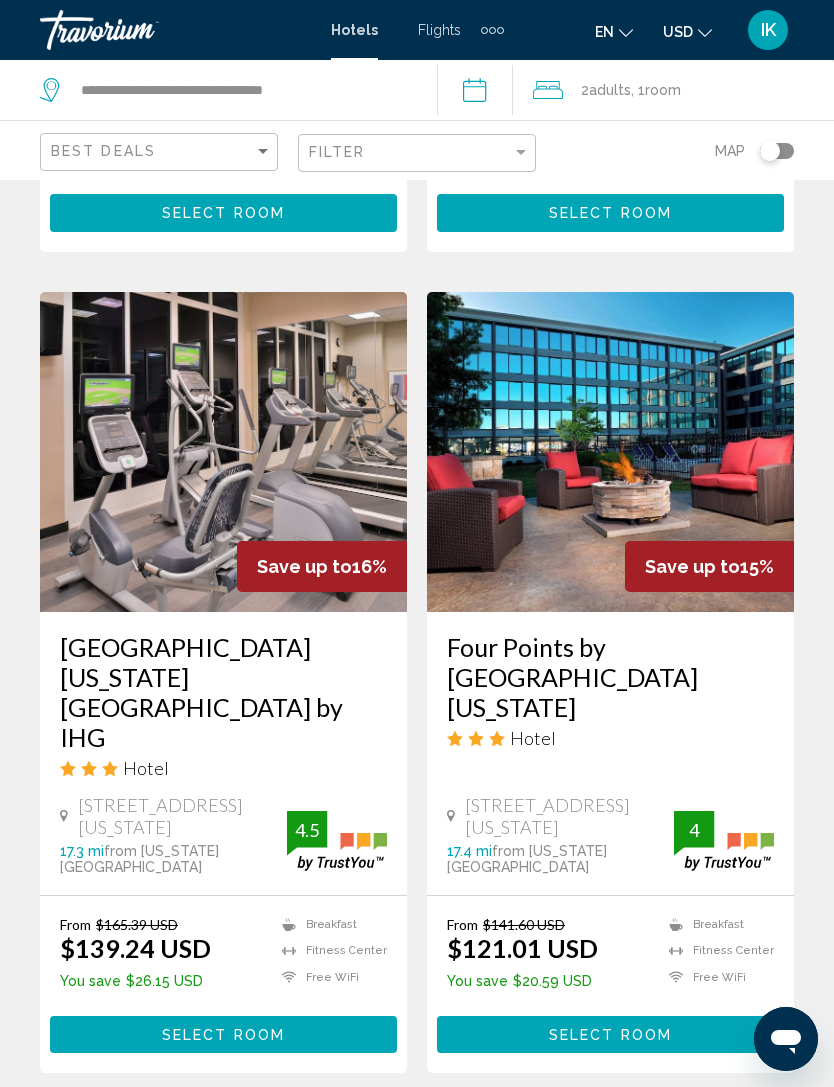 click on "1" at bounding box center [207, 1133] 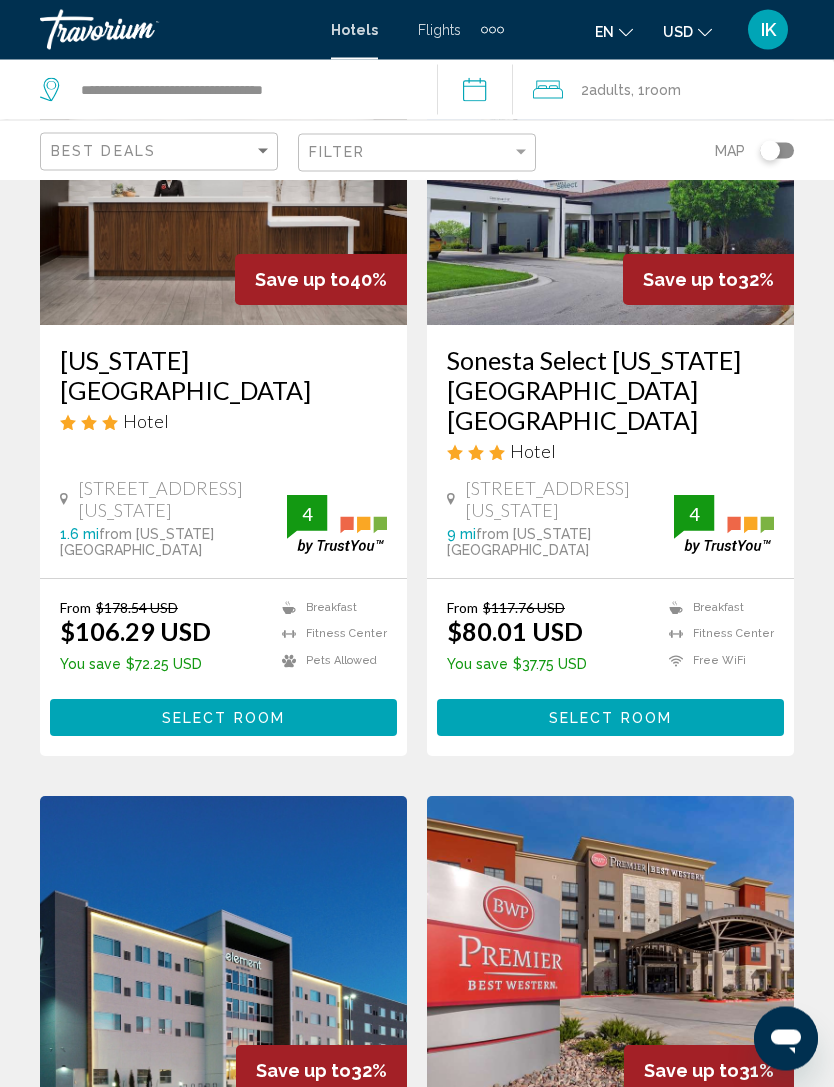 scroll, scrollTop: 0, scrollLeft: 0, axis: both 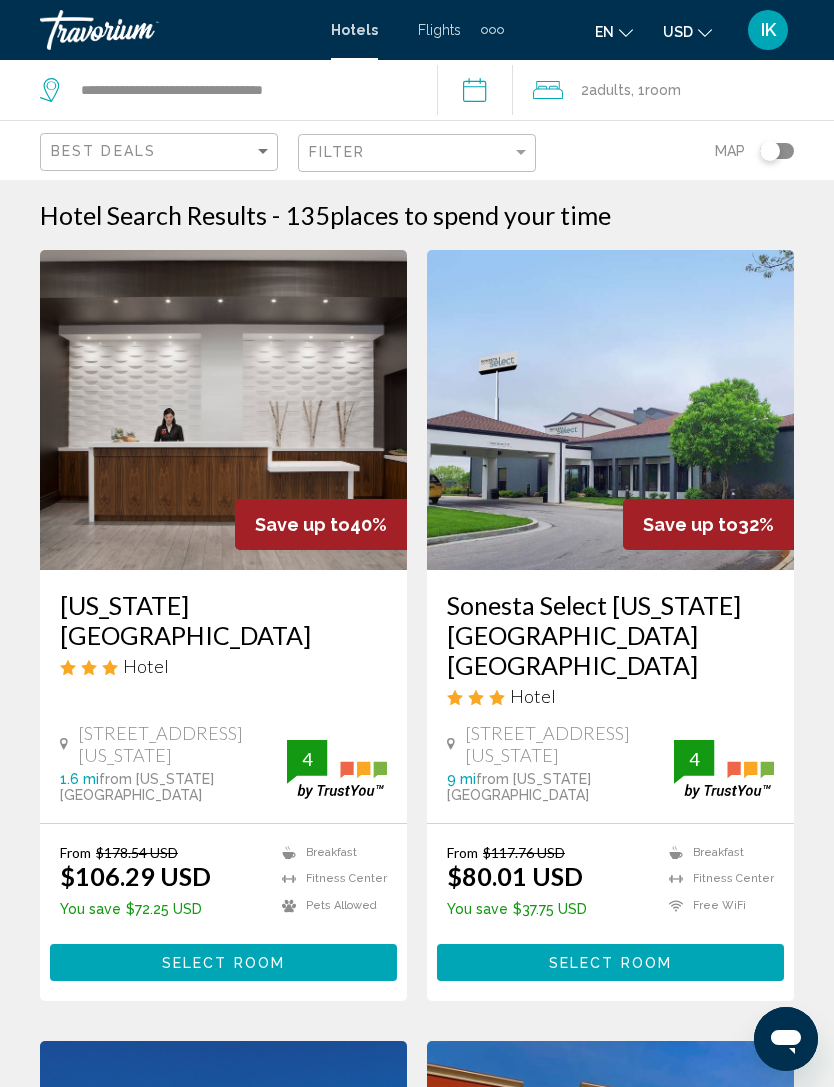 click at bounding box center (223, 410) 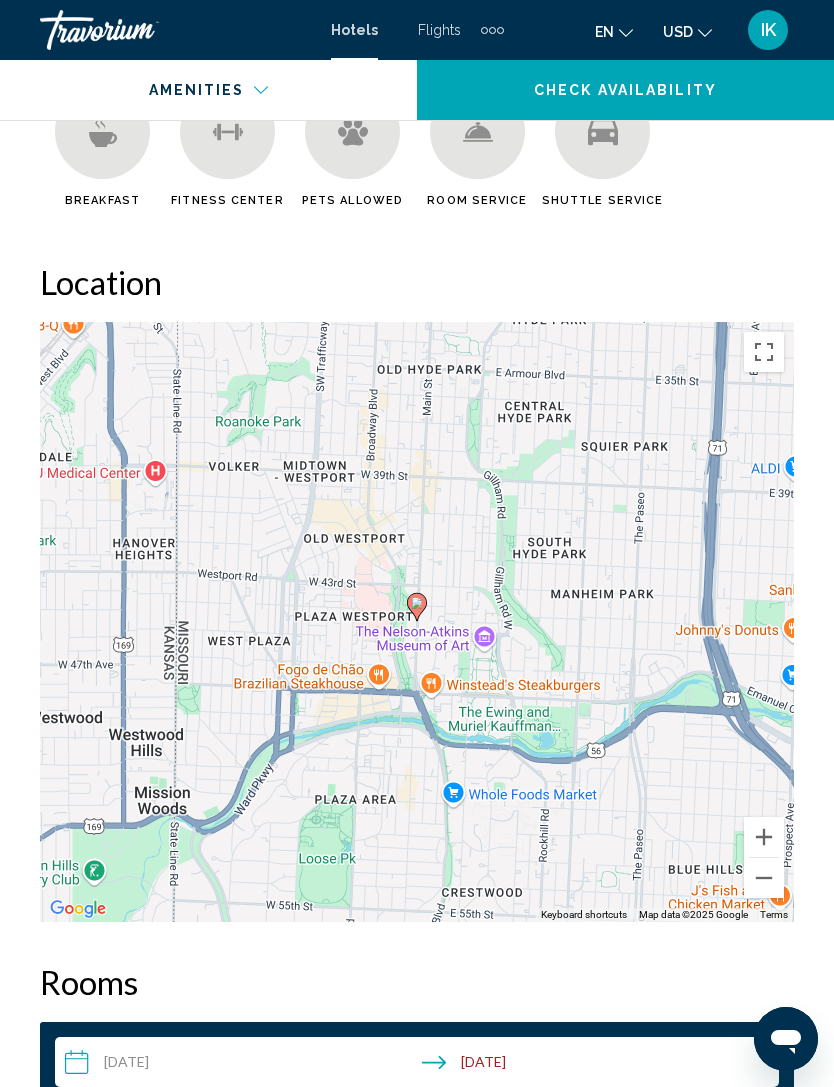 scroll, scrollTop: 2307, scrollLeft: 0, axis: vertical 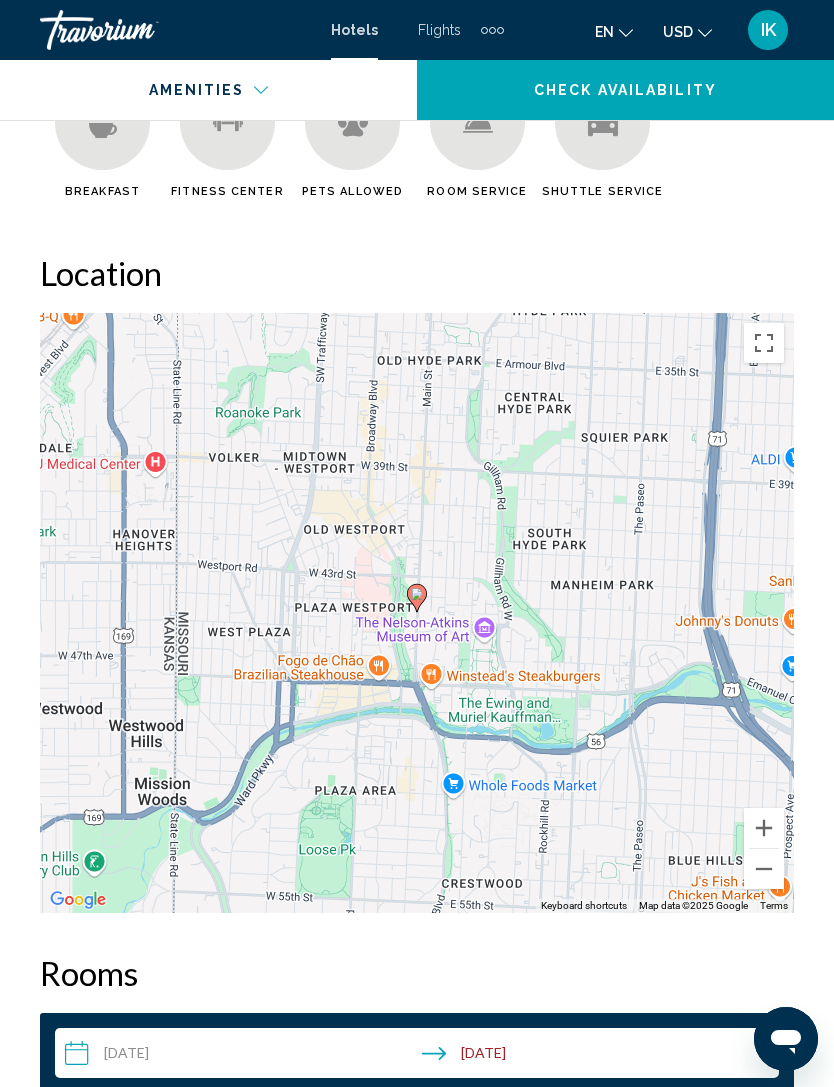 click at bounding box center (764, 828) 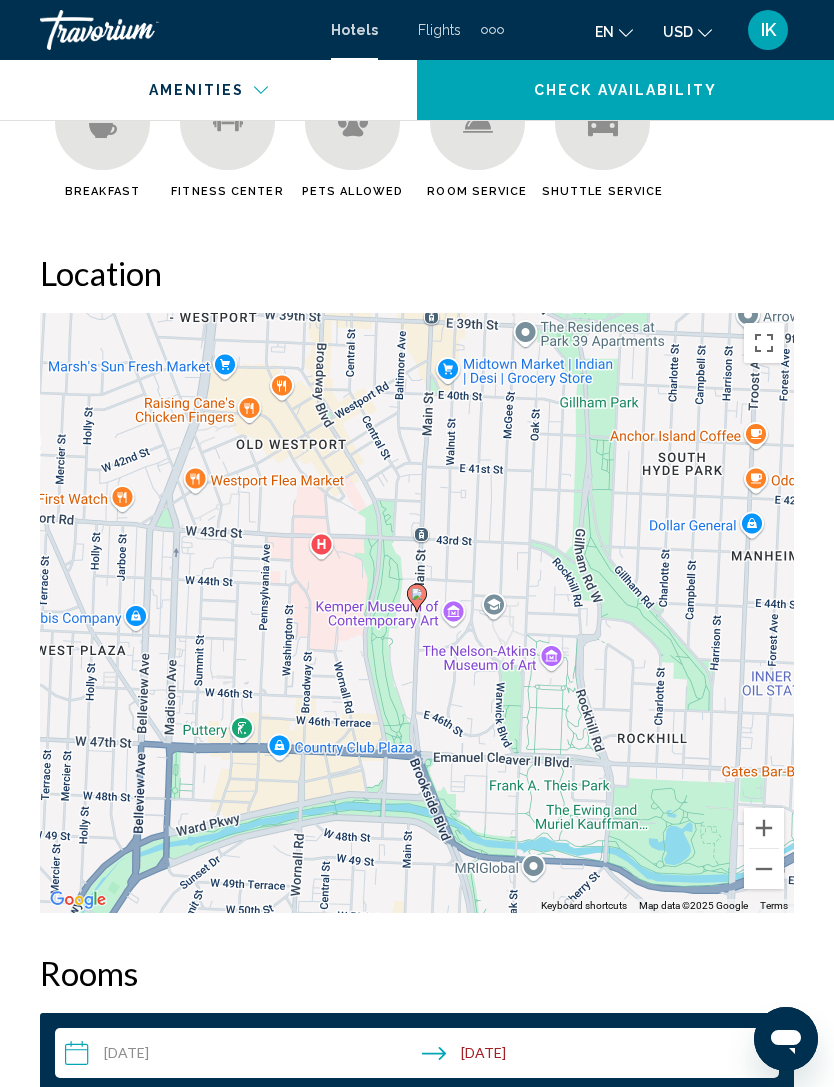 click at bounding box center [764, 828] 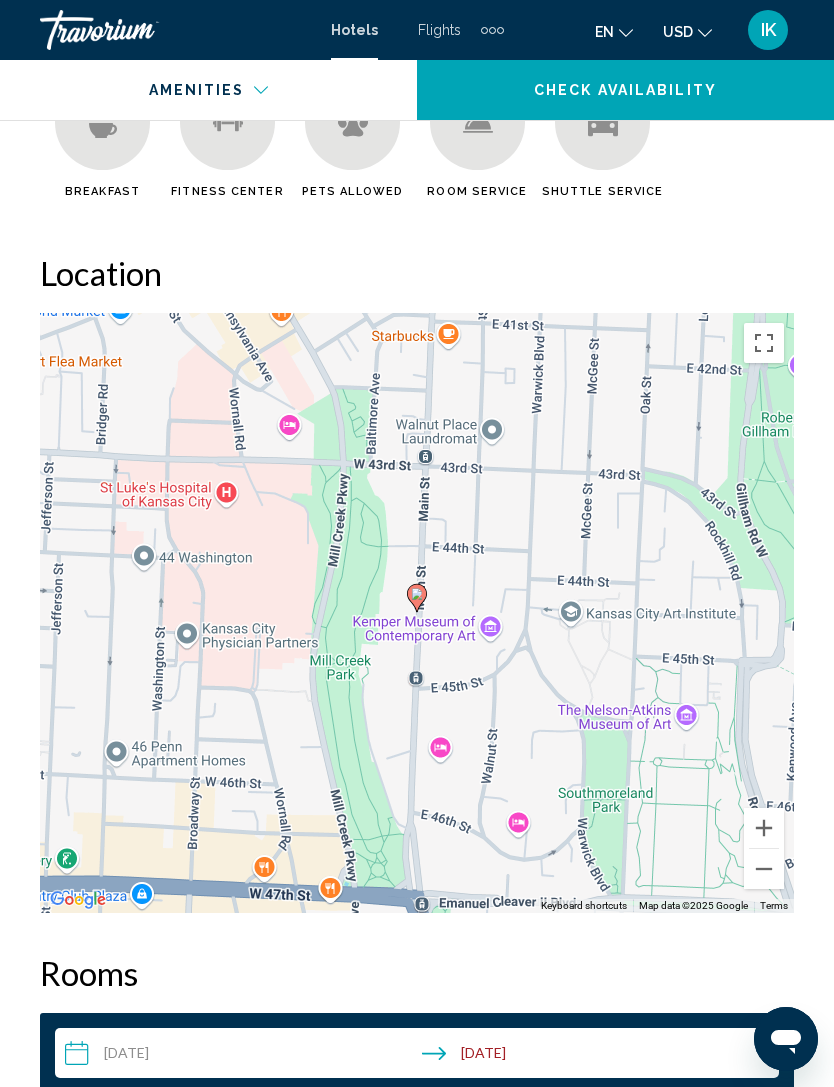 click on "To navigate, press the arrow keys. To activate drag with keyboard, press Alt + Enter. Once in keyboard drag state, use the arrow keys to move the marker. To complete the drag, press the Enter key. To cancel, press Escape." at bounding box center [417, 613] 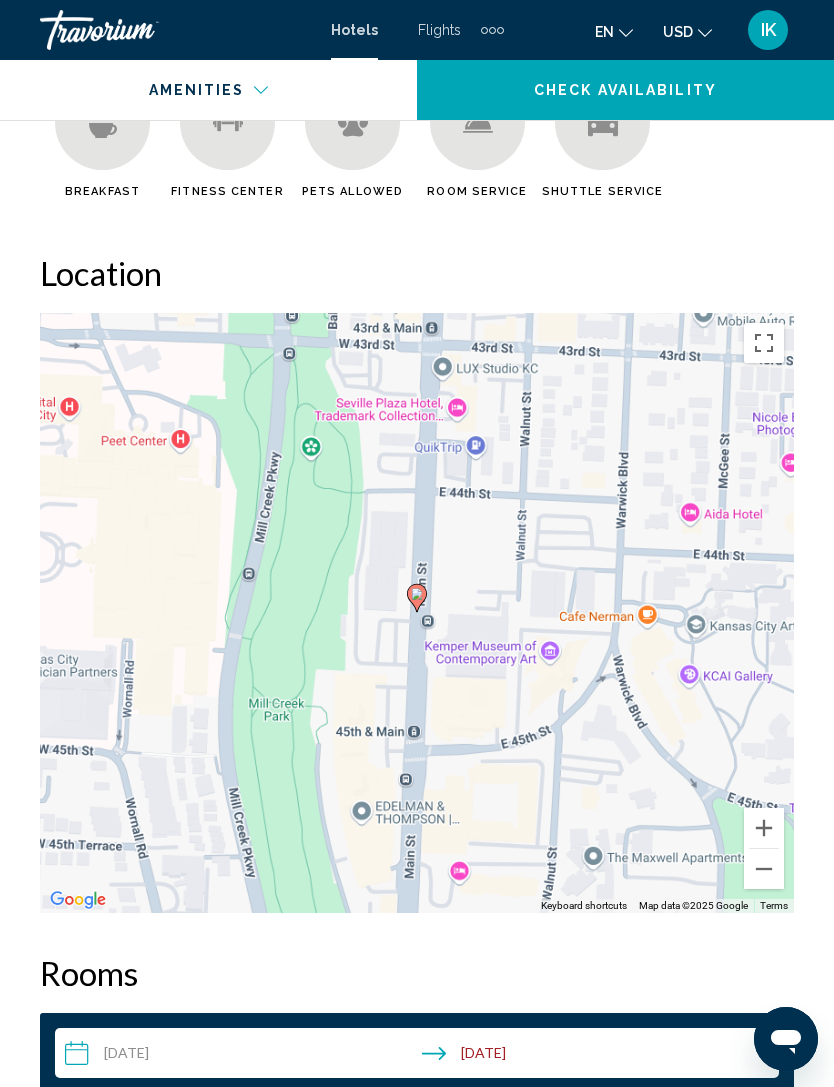 click at bounding box center (764, 828) 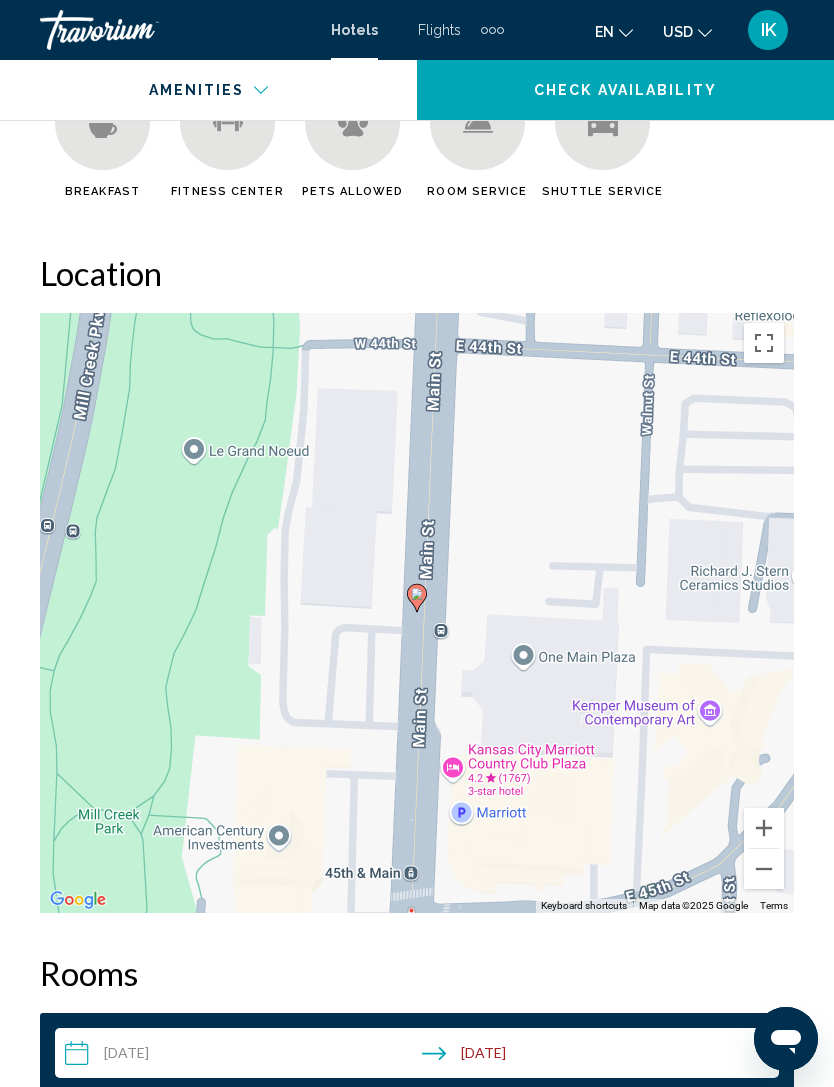 click at bounding box center (764, 828) 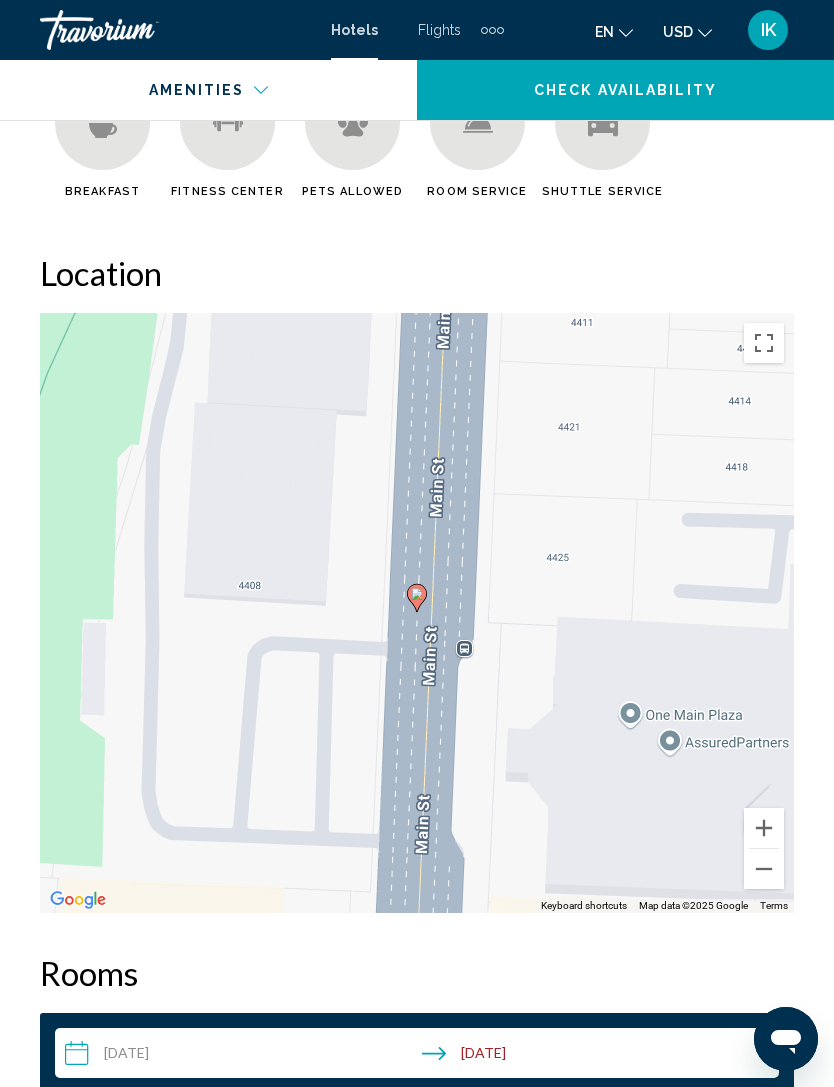 click at bounding box center (764, 869) 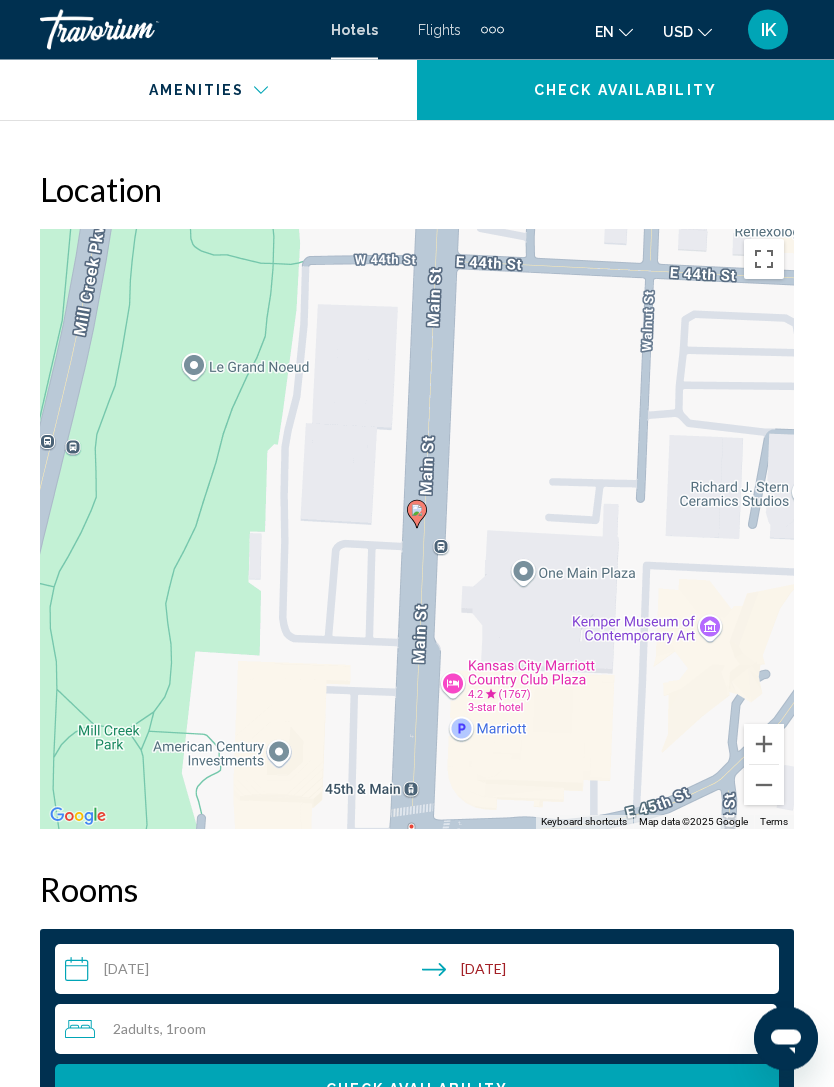 scroll, scrollTop: 2388, scrollLeft: 0, axis: vertical 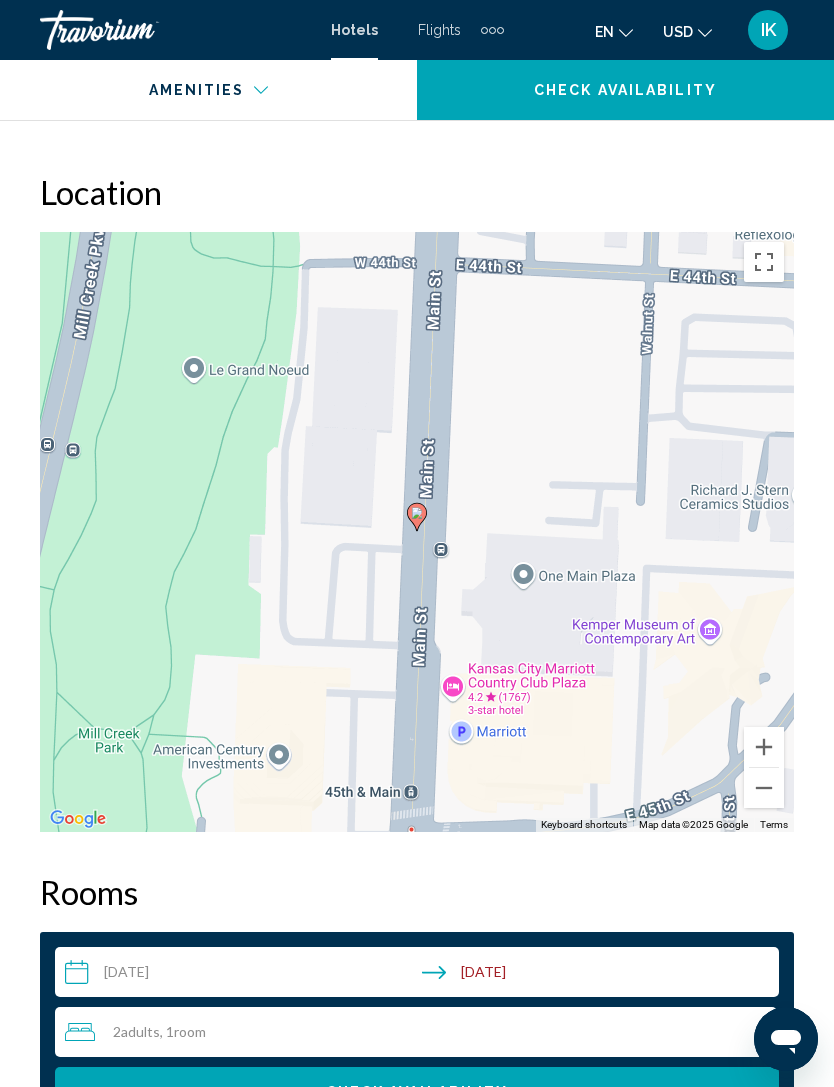 click on "To navigate, press the arrow keys. To activate drag with keyboard, press Alt + Enter. Once in keyboard drag state, use the arrow keys to move the marker. To complete the drag, press the Enter key. To cancel, press Escape." at bounding box center [417, 532] 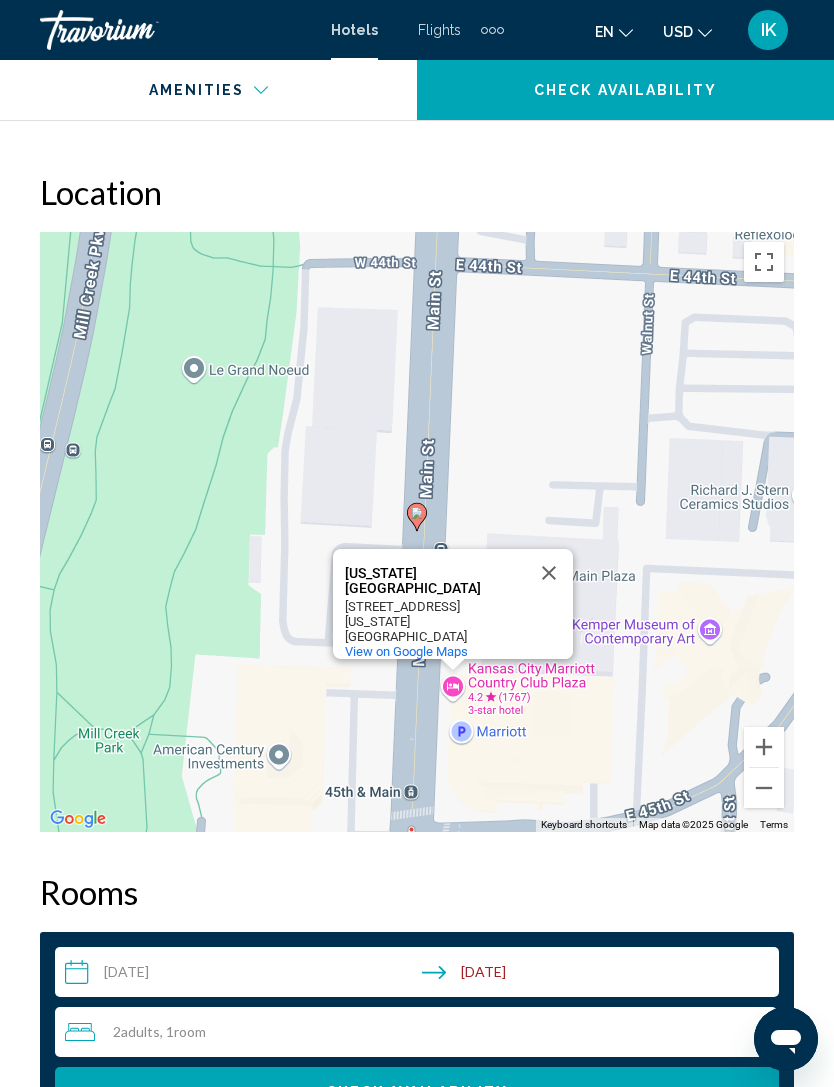 click on "[US_STATE][GEOGRAPHIC_DATA]" at bounding box center (435, 629) 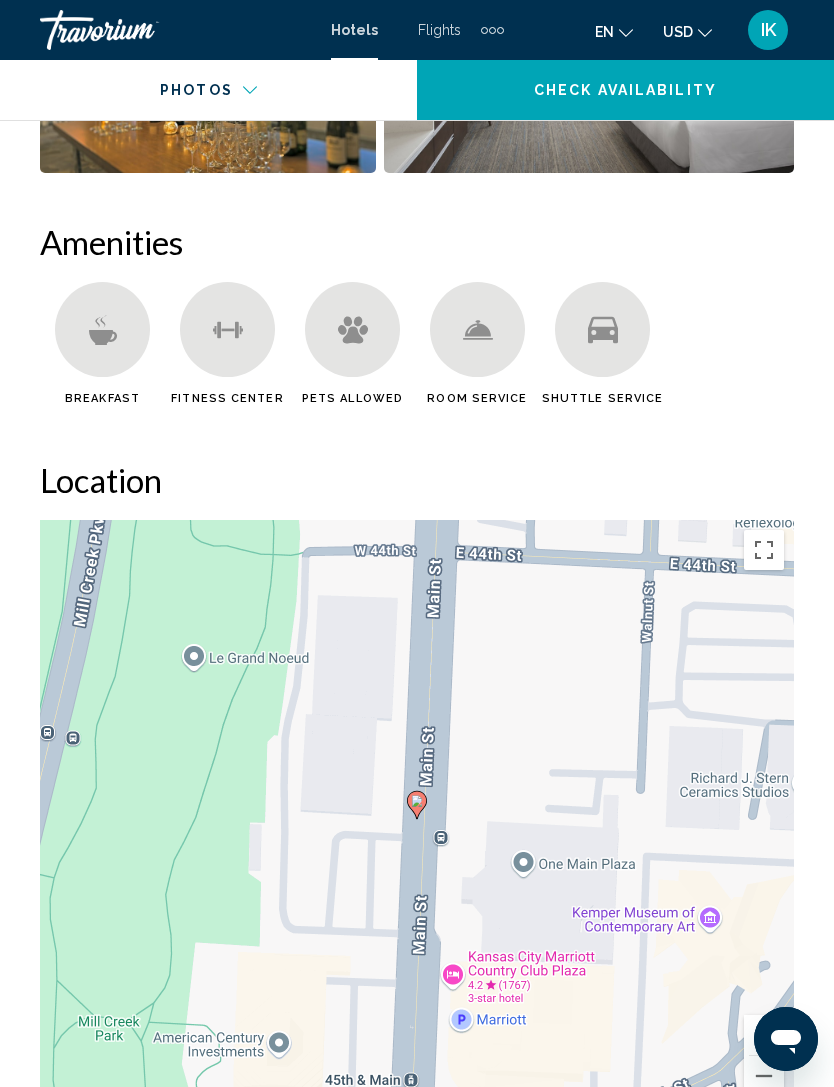 scroll, scrollTop: 2000, scrollLeft: 0, axis: vertical 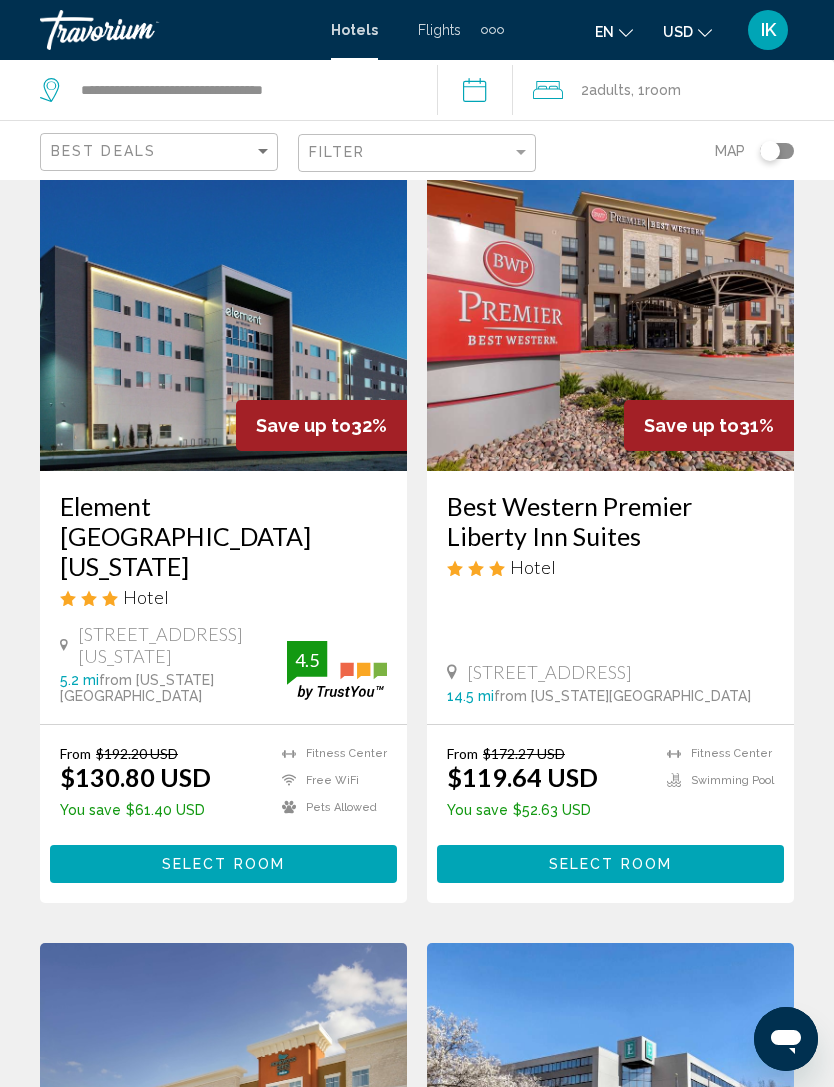 click at bounding box center [223, 311] 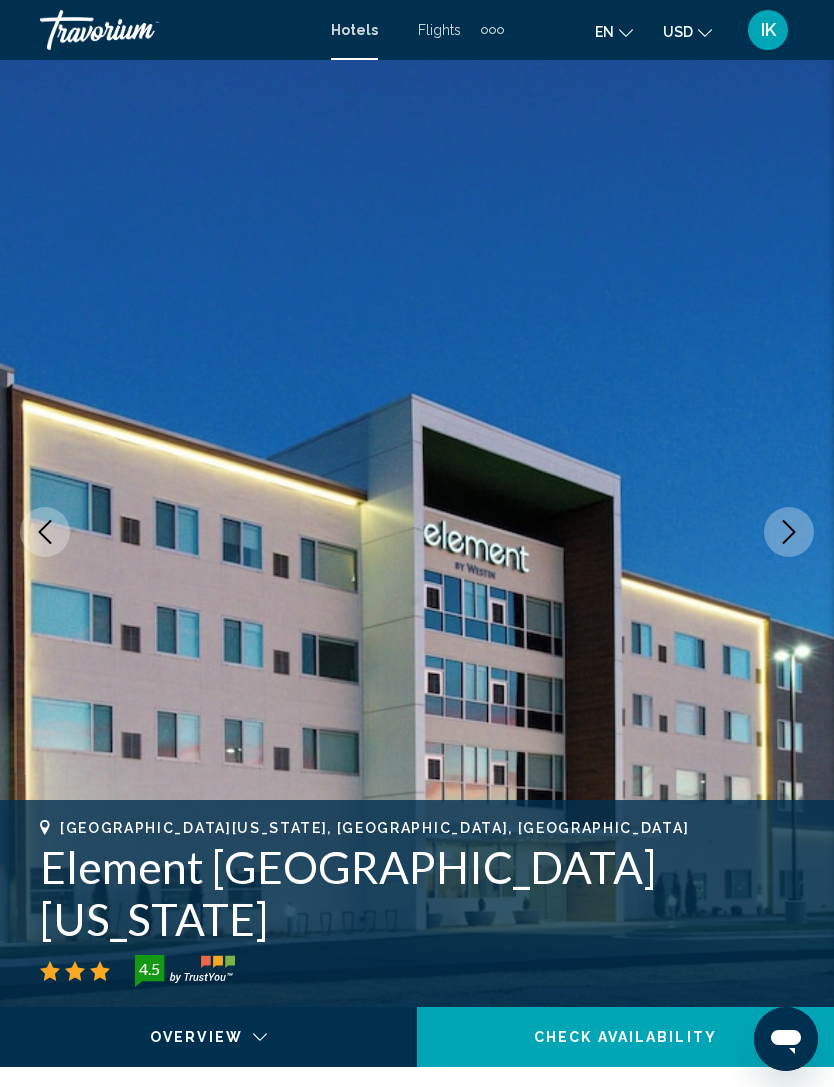 scroll, scrollTop: 0, scrollLeft: 0, axis: both 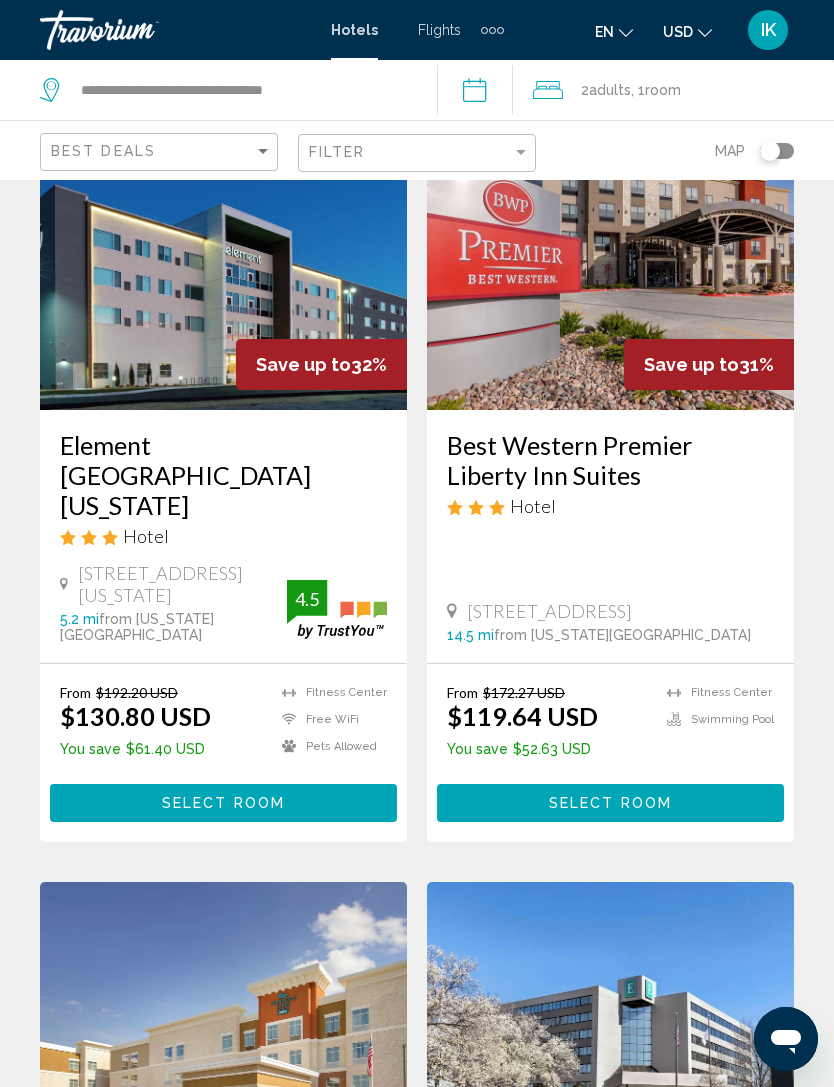 click at bounding box center [223, 250] 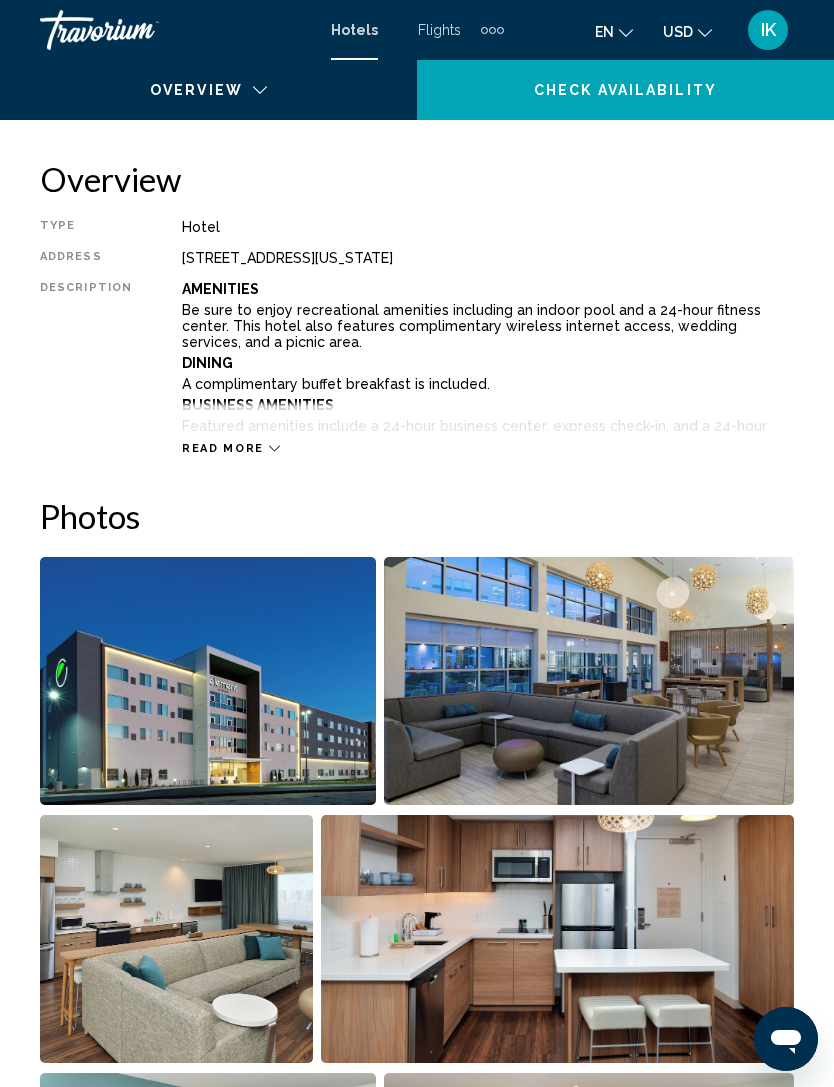 scroll, scrollTop: 0, scrollLeft: 0, axis: both 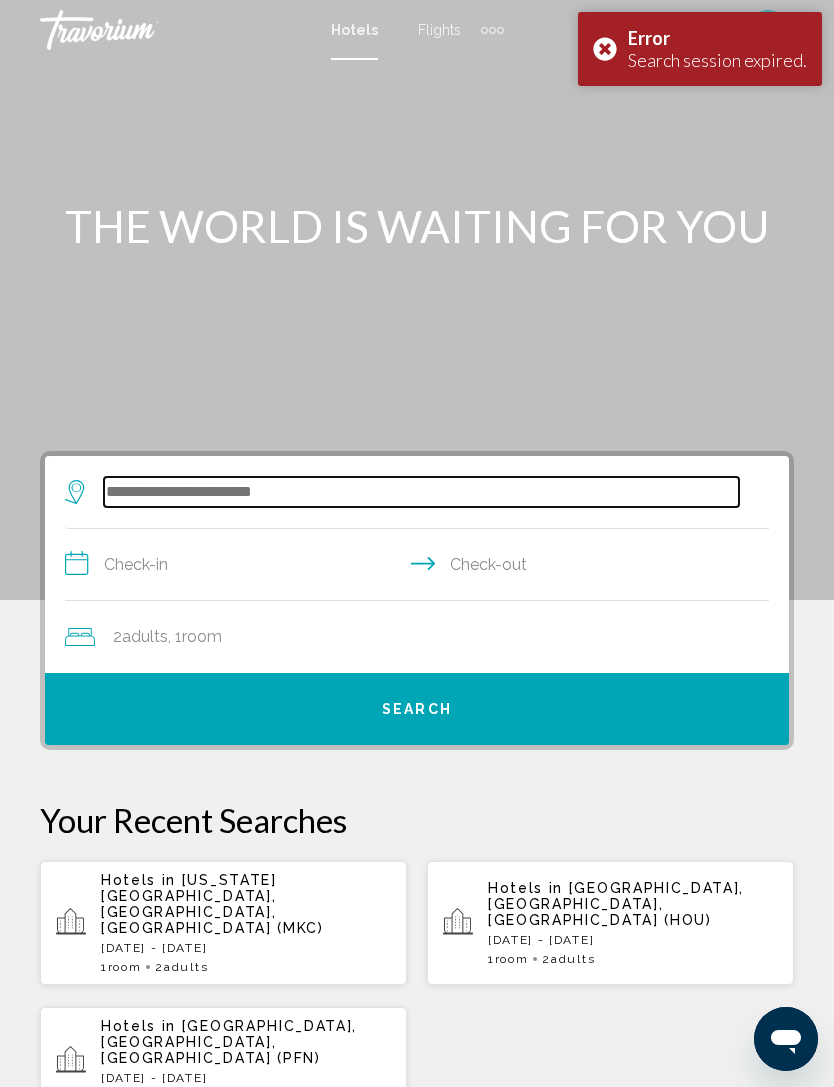 click at bounding box center [421, 492] 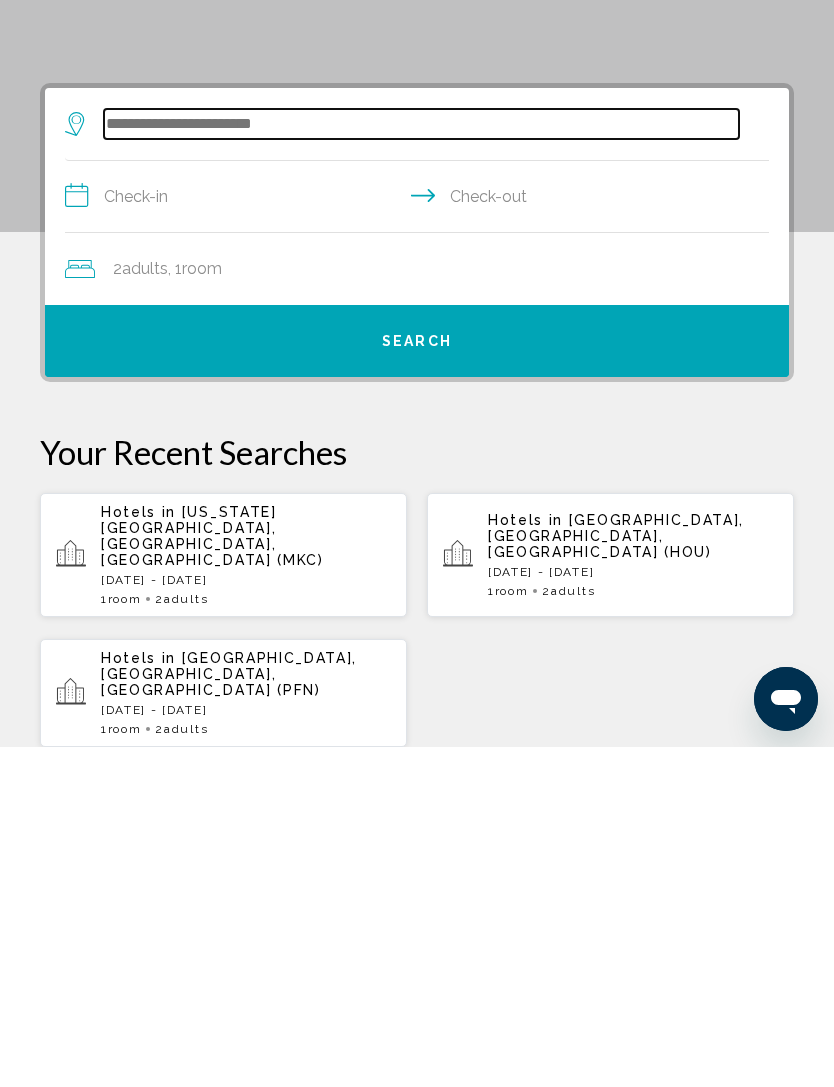 scroll, scrollTop: 46, scrollLeft: 0, axis: vertical 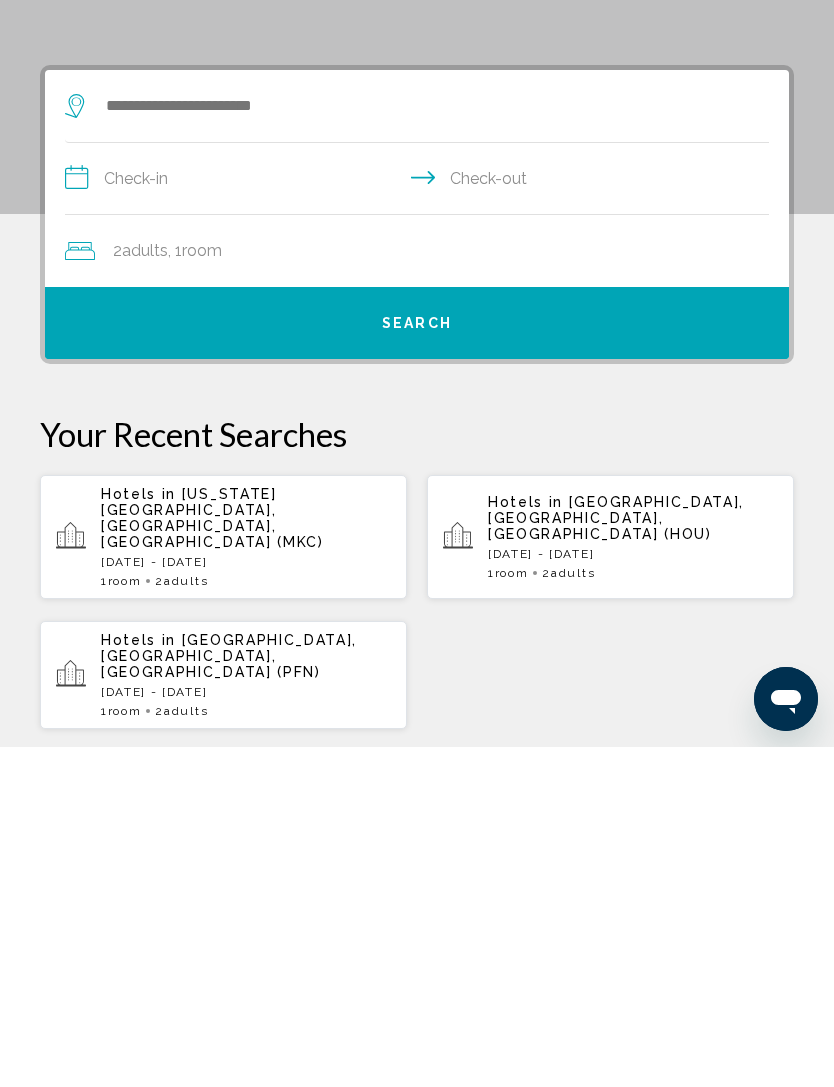 click on "[US_STATE][GEOGRAPHIC_DATA], [GEOGRAPHIC_DATA], [GEOGRAPHIC_DATA] (MKC)" at bounding box center [212, 858] 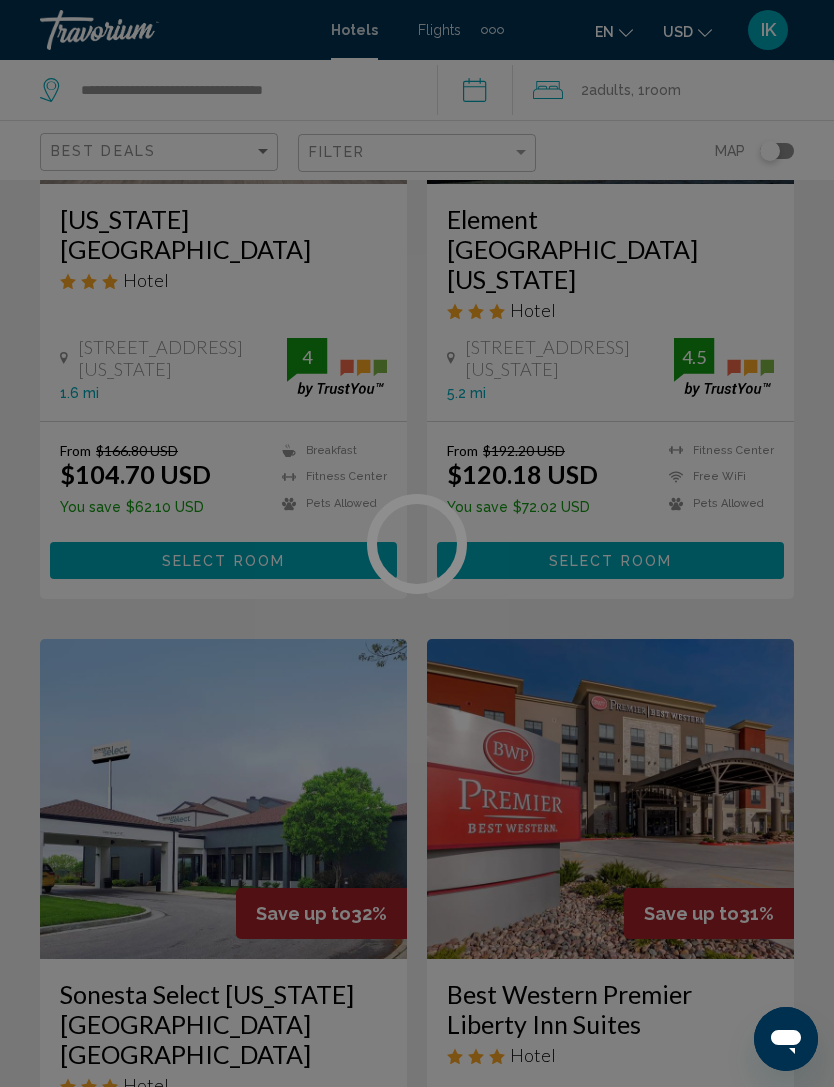 scroll, scrollTop: 0, scrollLeft: 0, axis: both 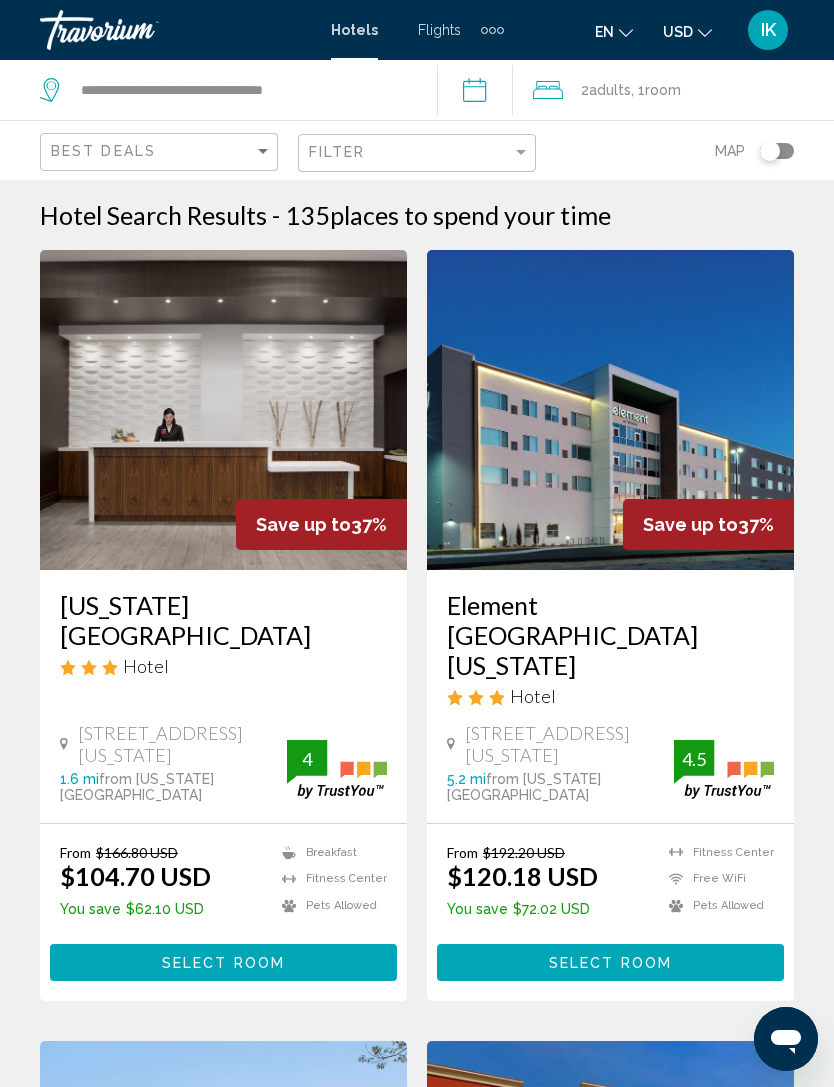 click at bounding box center [610, 410] 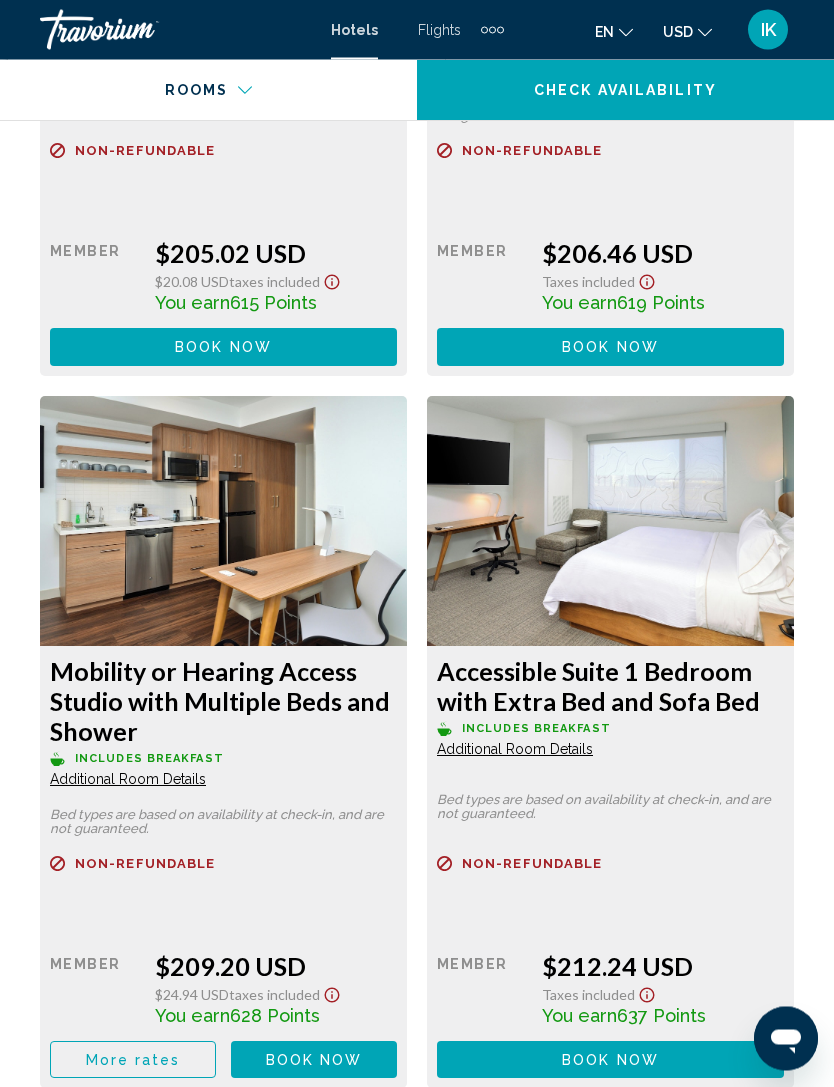 scroll, scrollTop: 8161, scrollLeft: 0, axis: vertical 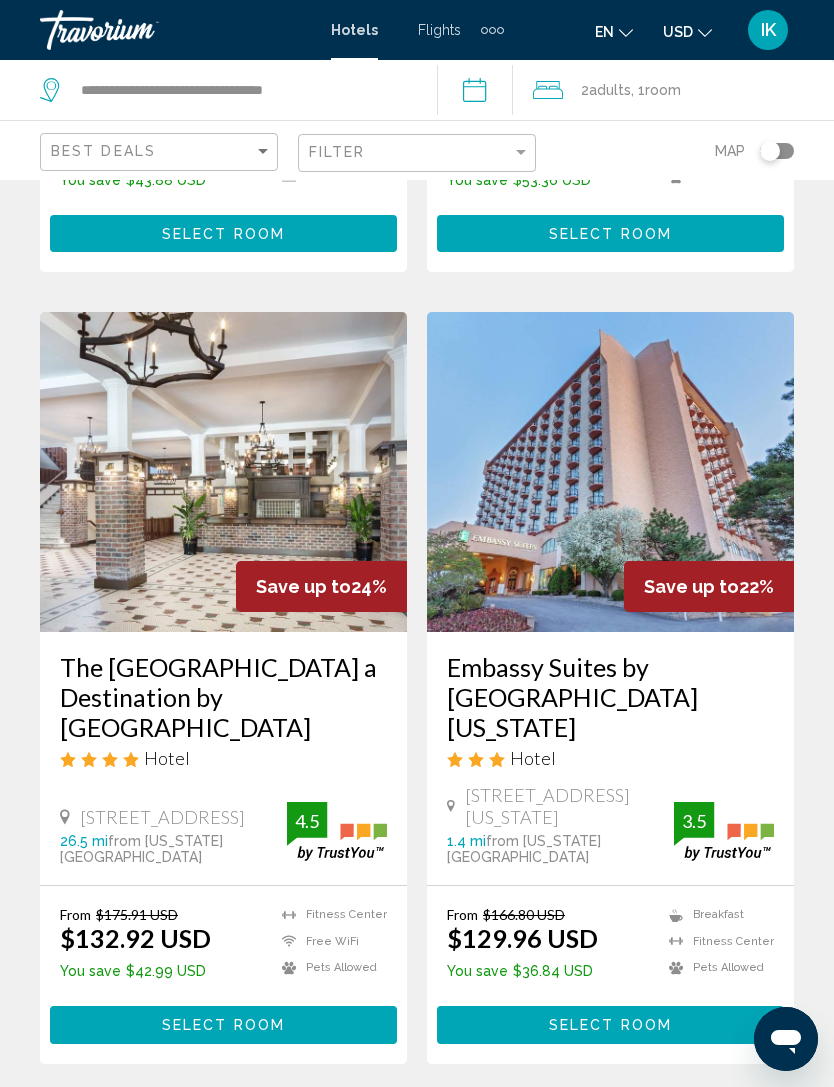 click on "2" at bounding box center (277, 1124) 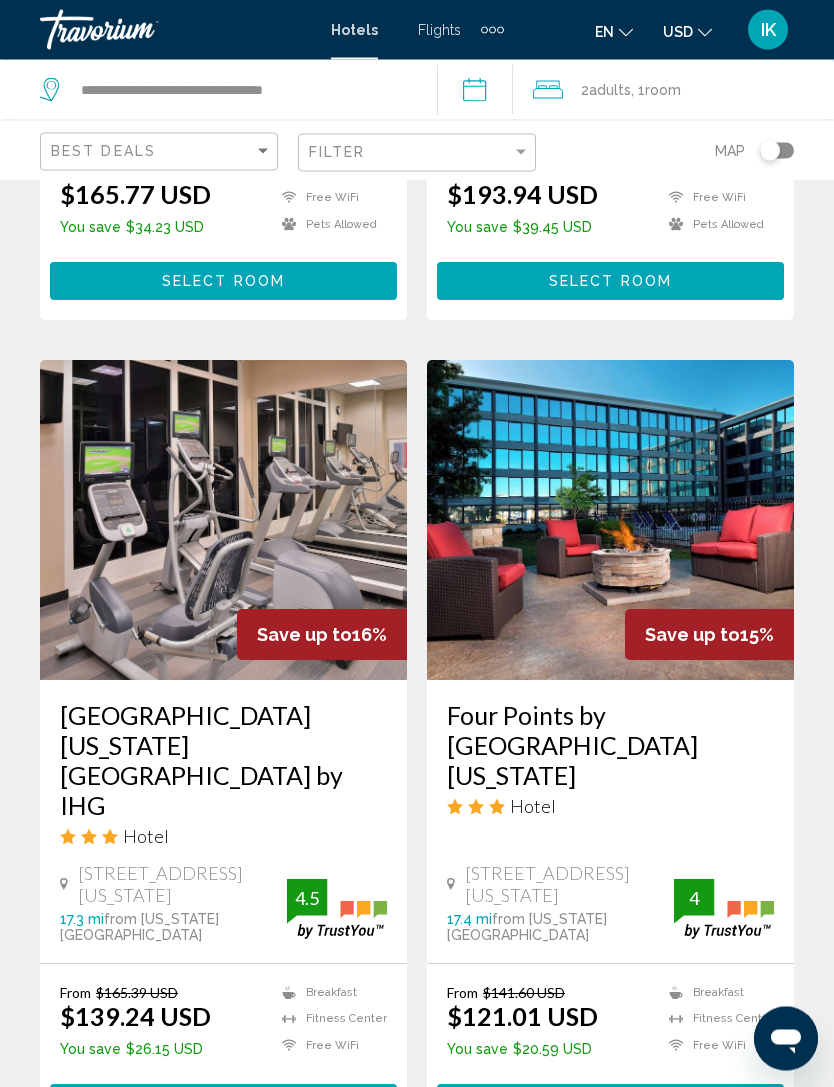 scroll, scrollTop: 3989, scrollLeft: 0, axis: vertical 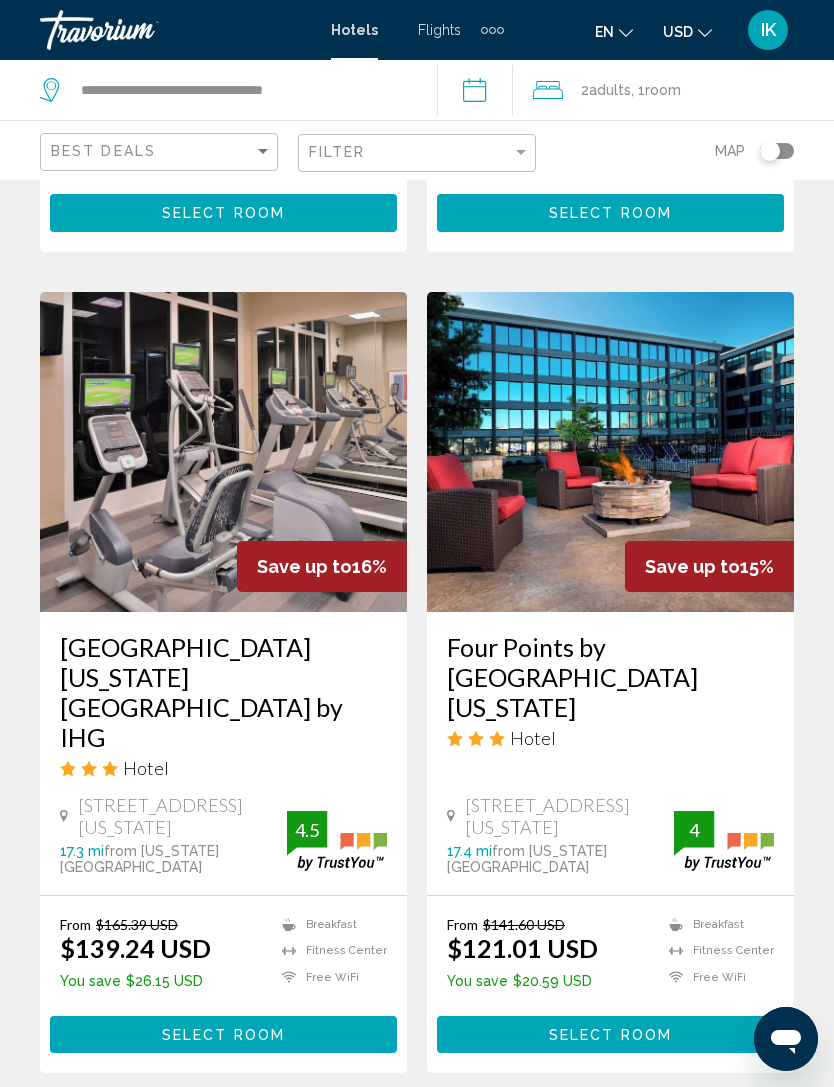 click on "page  3" at bounding box center (347, 1133) 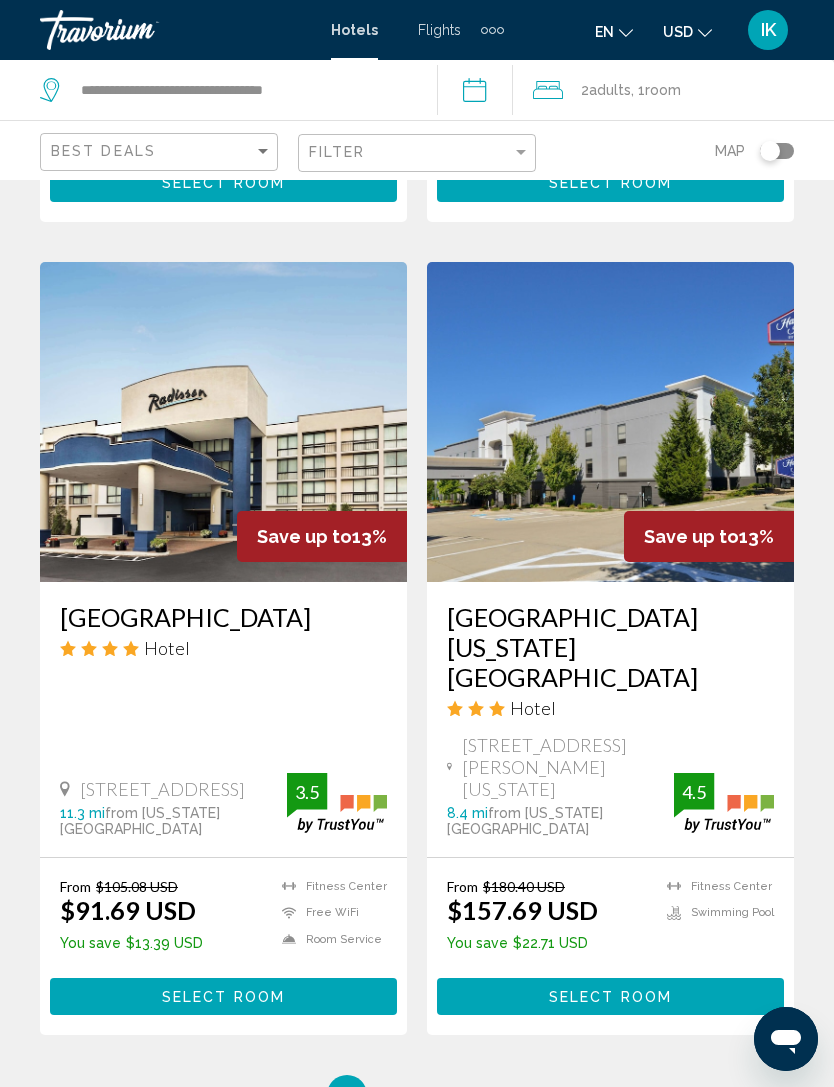 scroll, scrollTop: 4075, scrollLeft: 0, axis: vertical 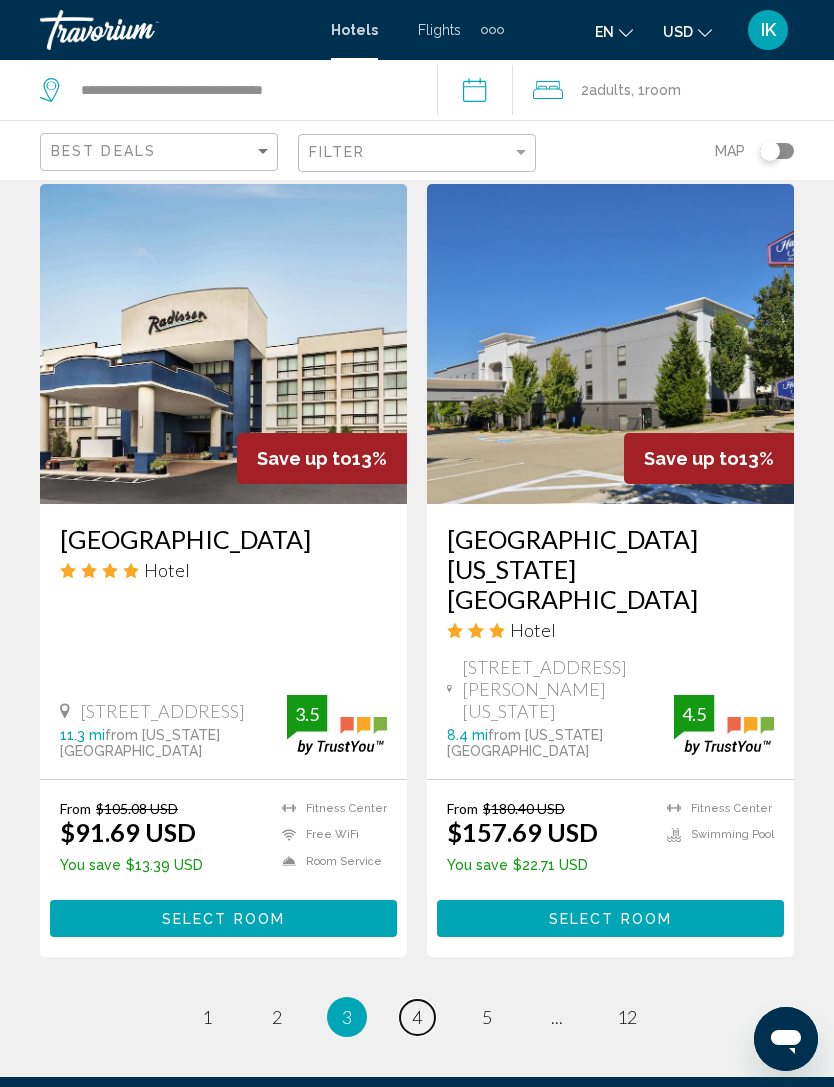 click on "4" at bounding box center (417, 1017) 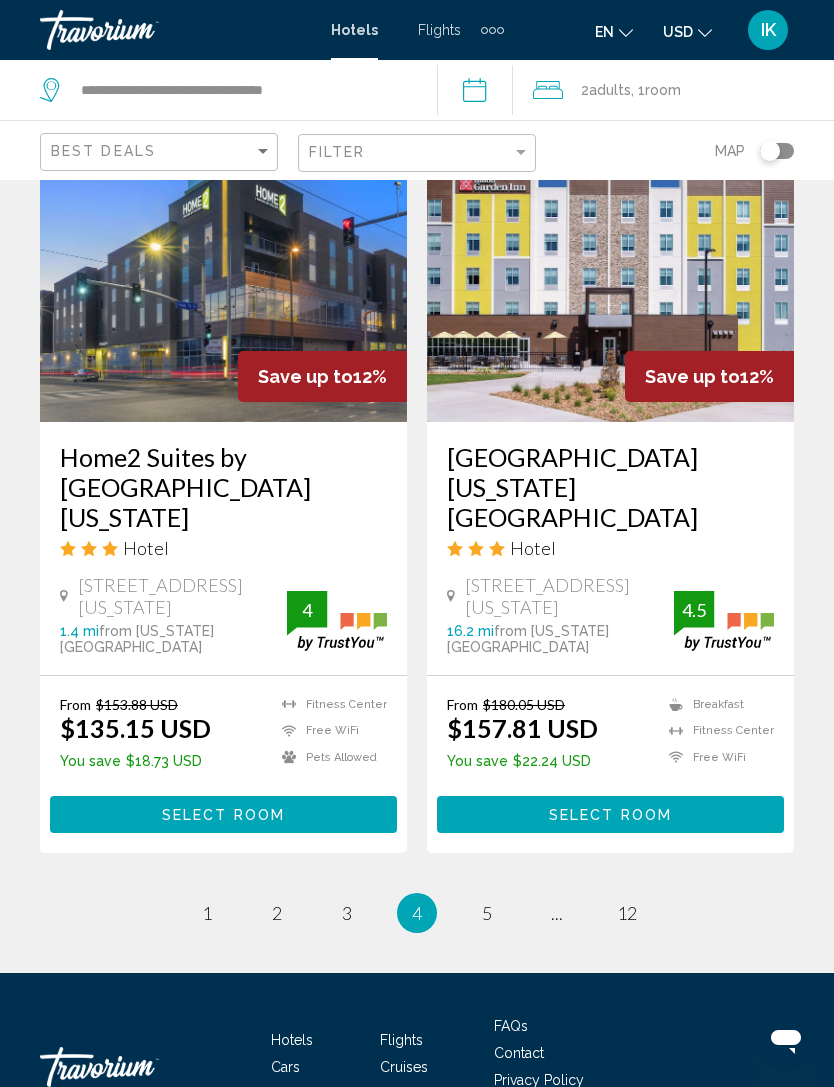 scroll, scrollTop: 4011, scrollLeft: 0, axis: vertical 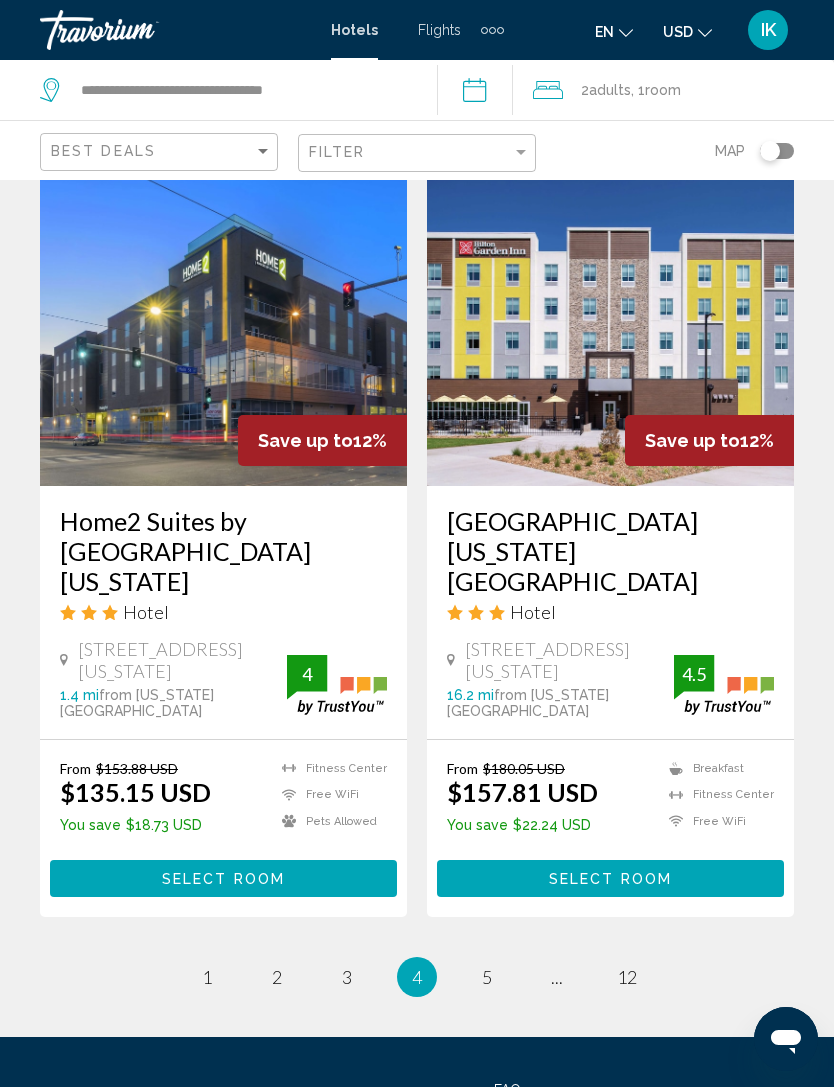 click on "4" at bounding box center (417, 977) 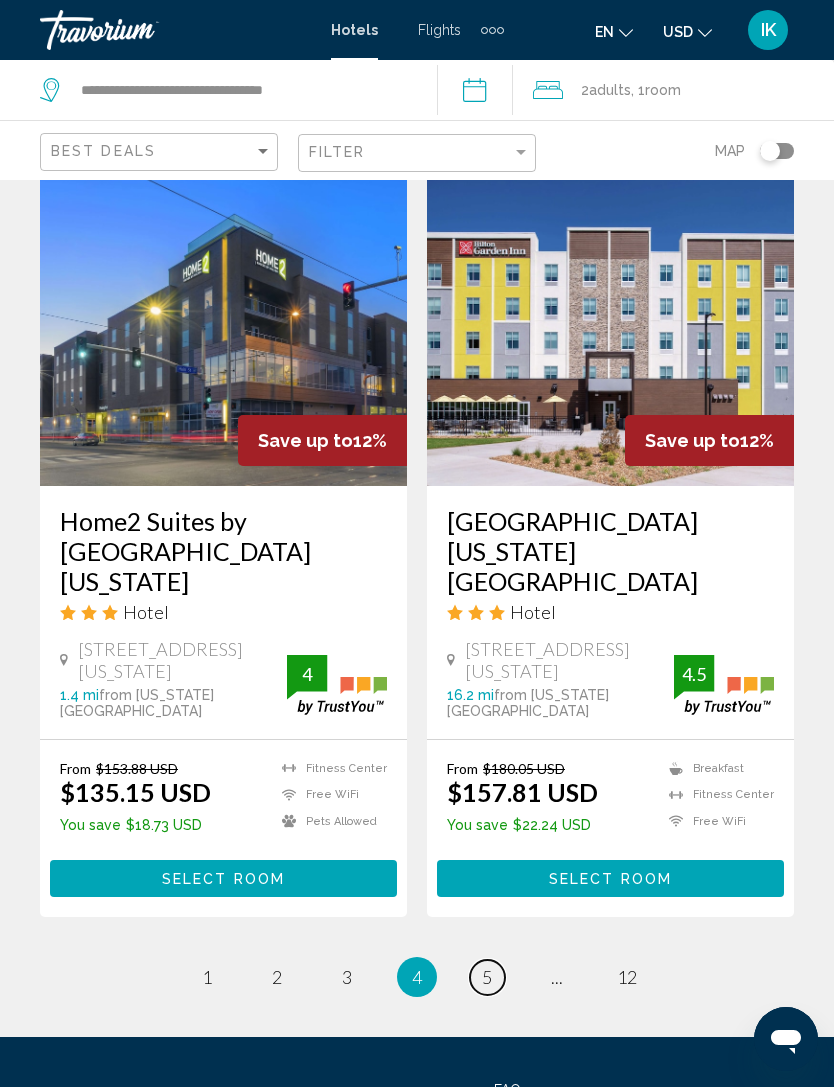 click on "5" at bounding box center (487, 977) 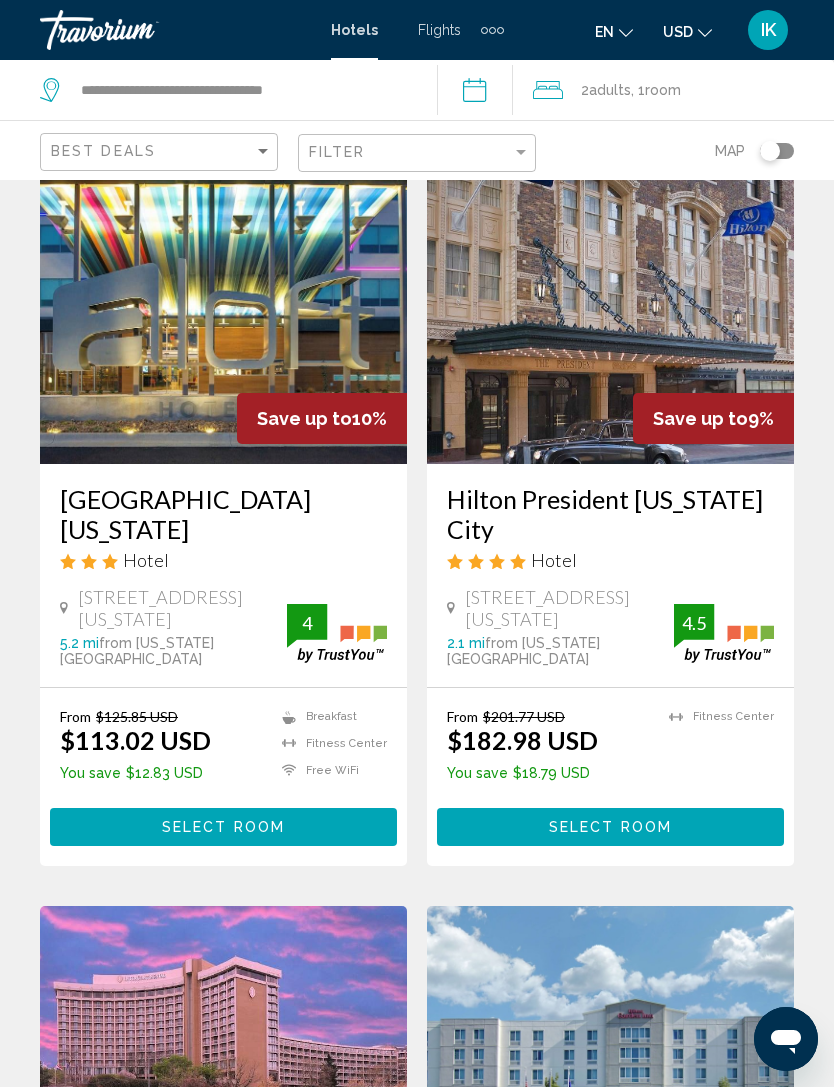 scroll, scrollTop: 3943, scrollLeft: 0, axis: vertical 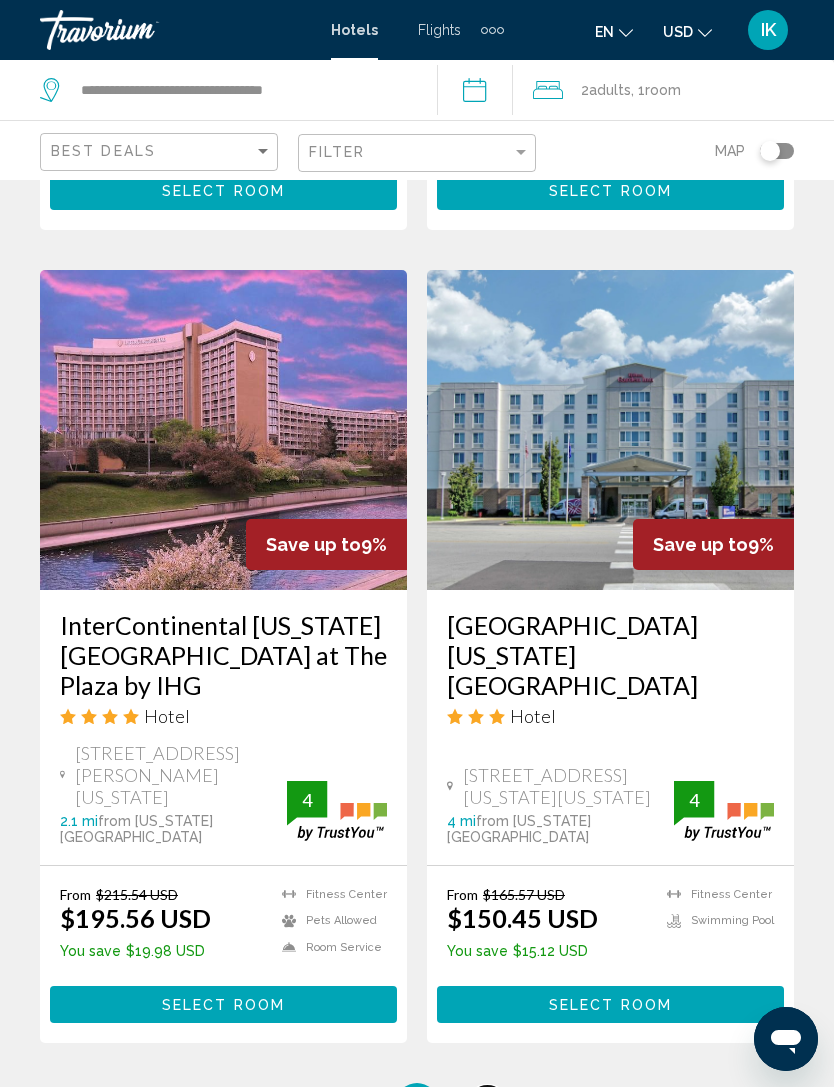 click on "6" at bounding box center [487, 1103] 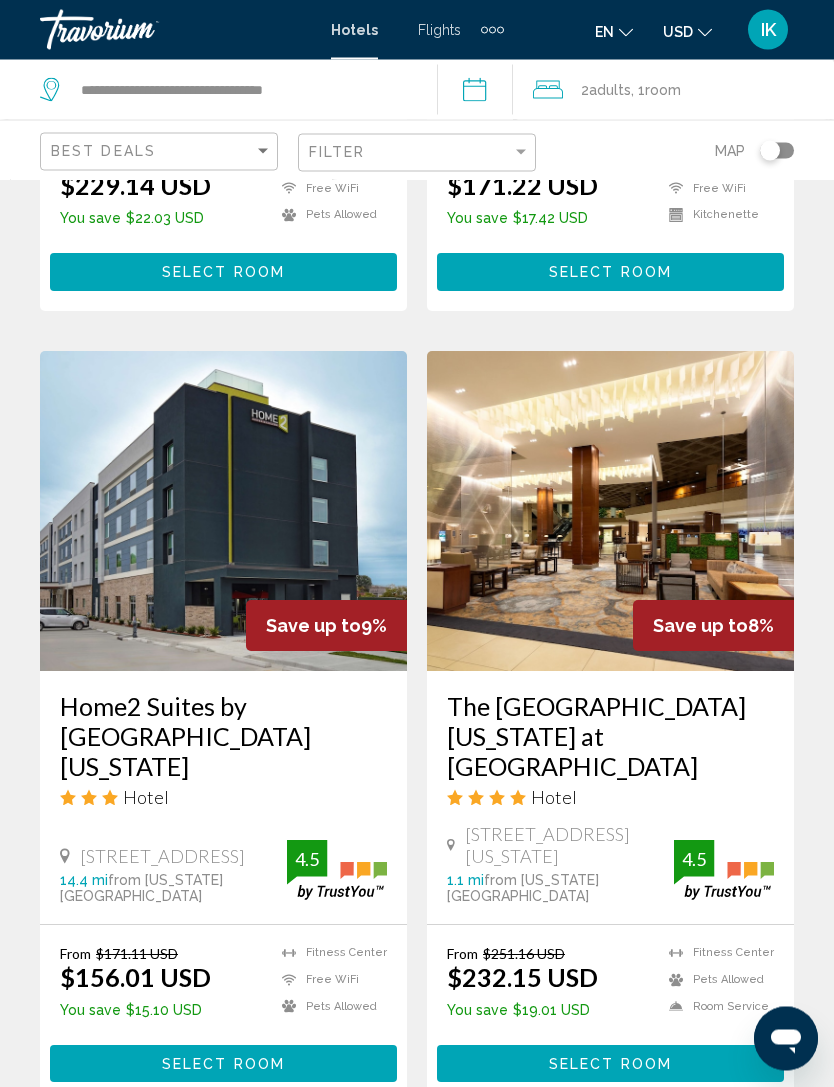 scroll, scrollTop: 3993, scrollLeft: 0, axis: vertical 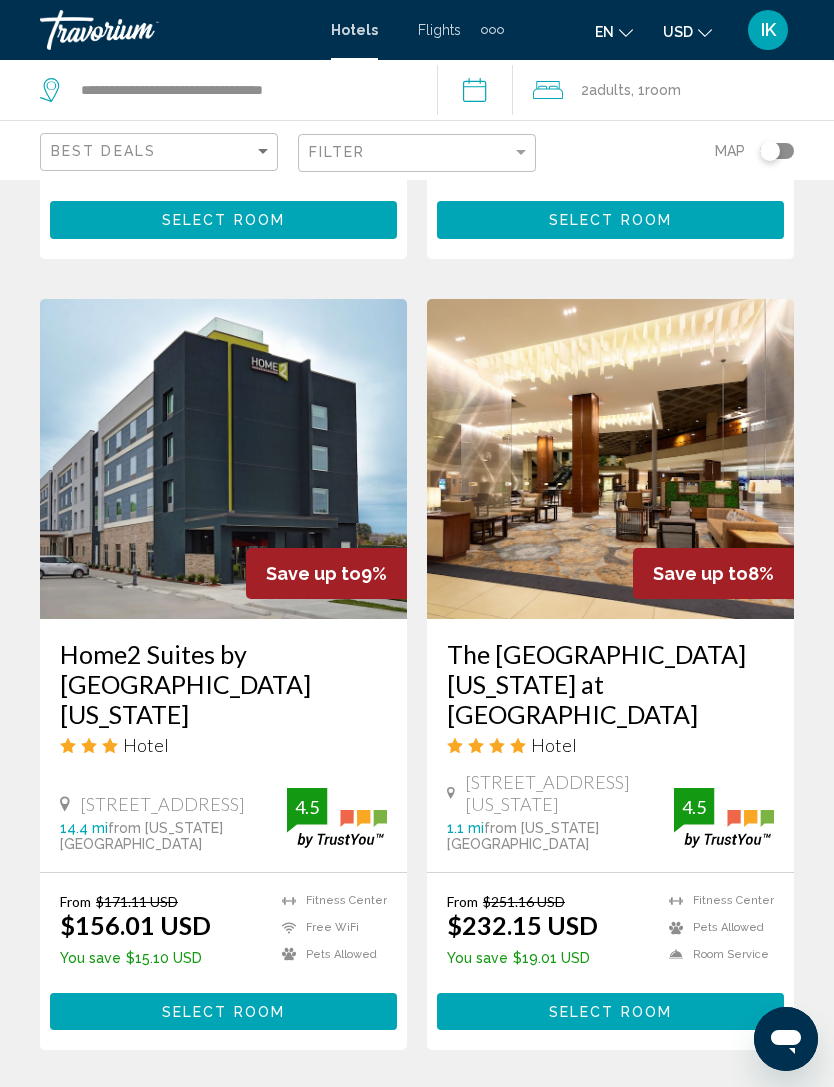 click on "7" at bounding box center [487, 1110] 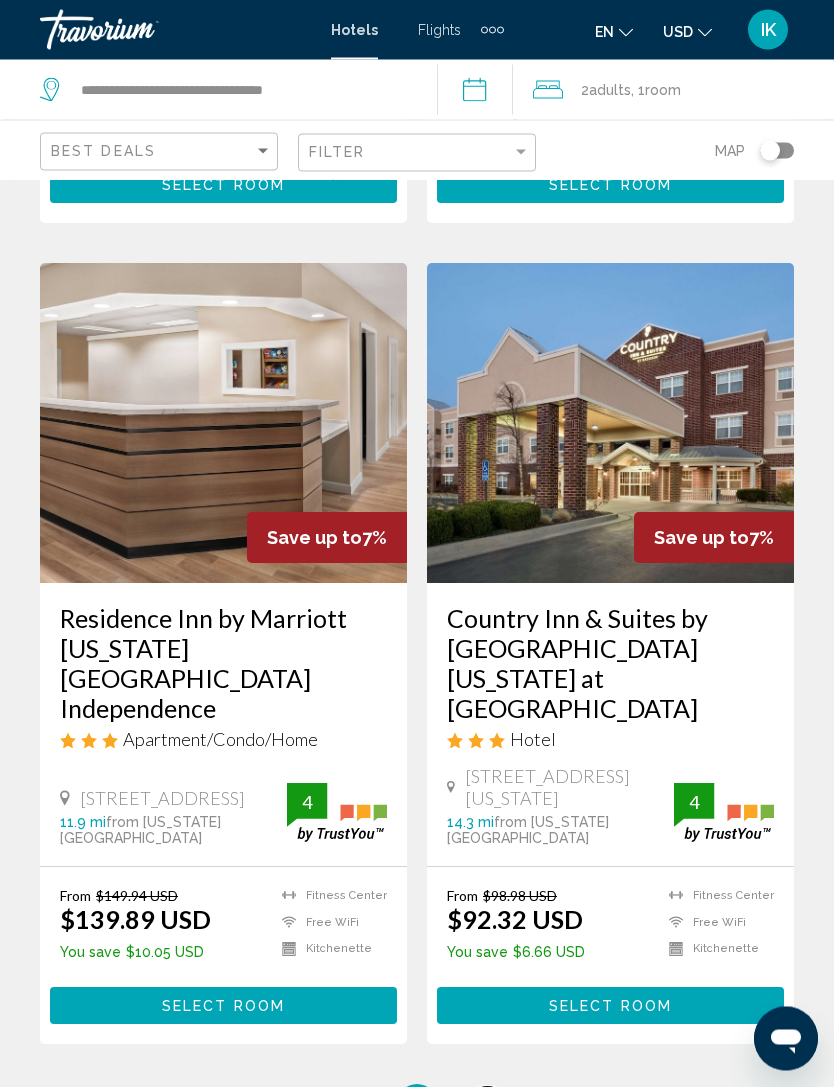 scroll, scrollTop: 4037, scrollLeft: 0, axis: vertical 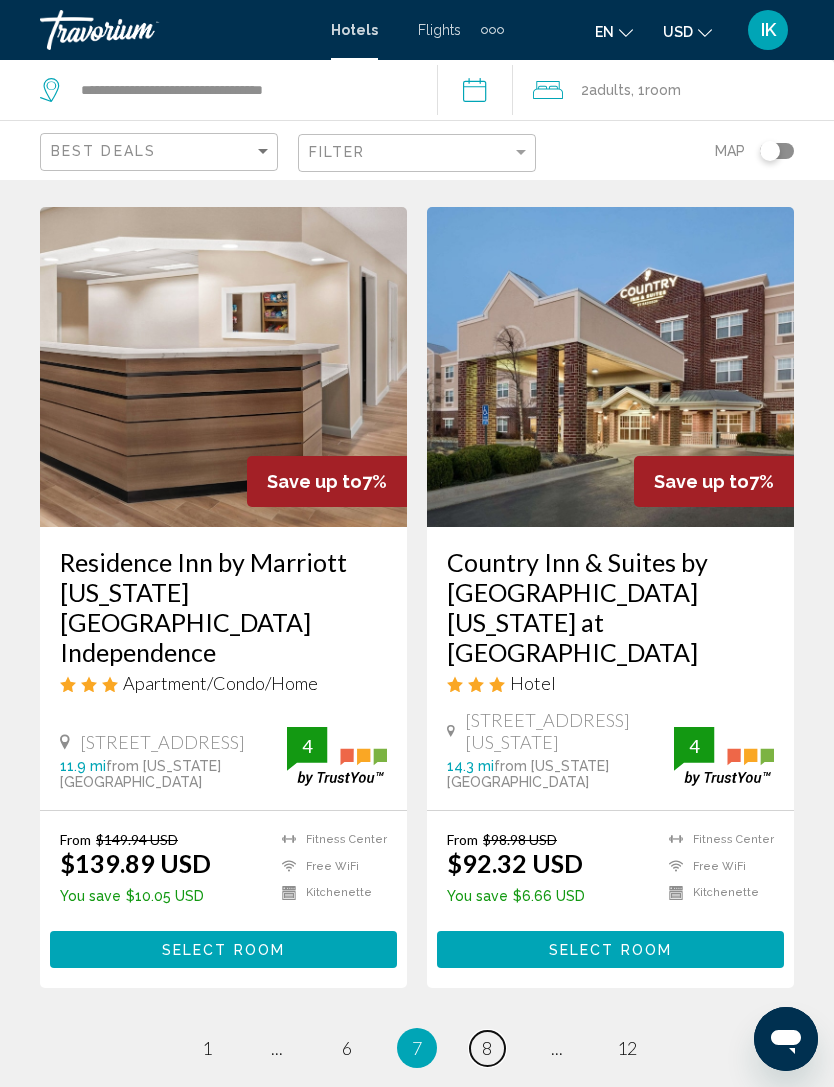 click on "page  8" at bounding box center [487, 1048] 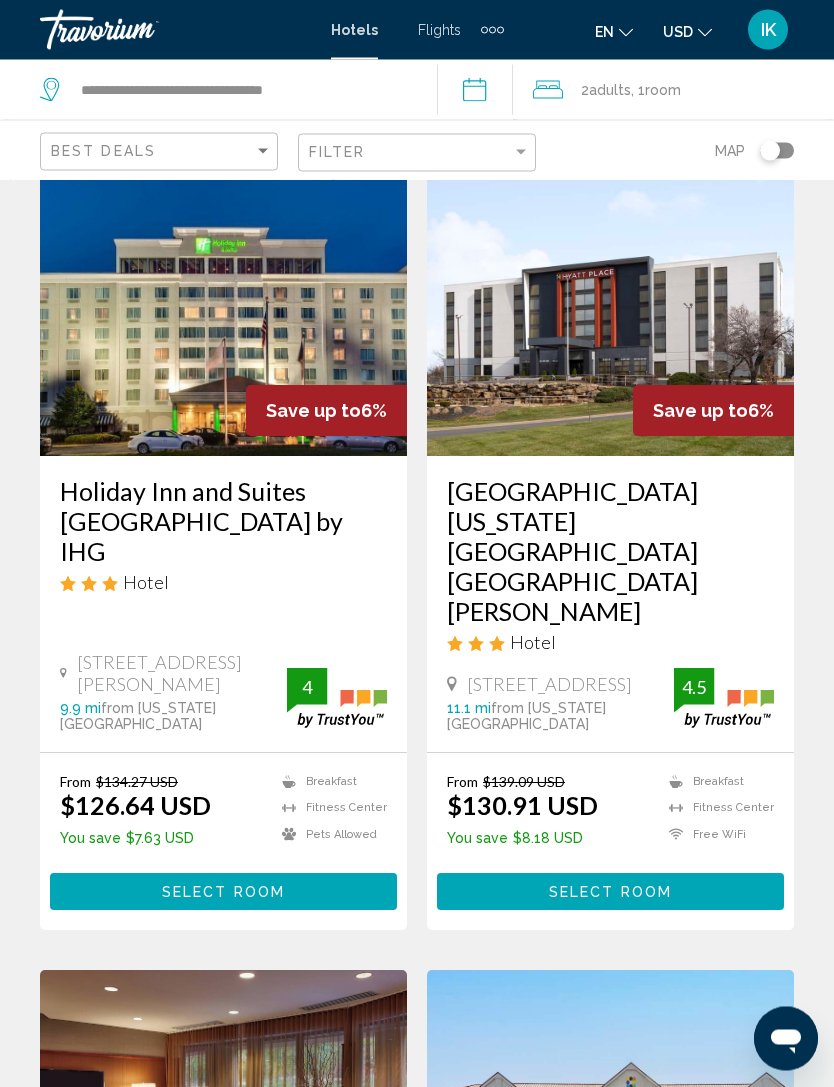 scroll, scrollTop: 4035, scrollLeft: 0, axis: vertical 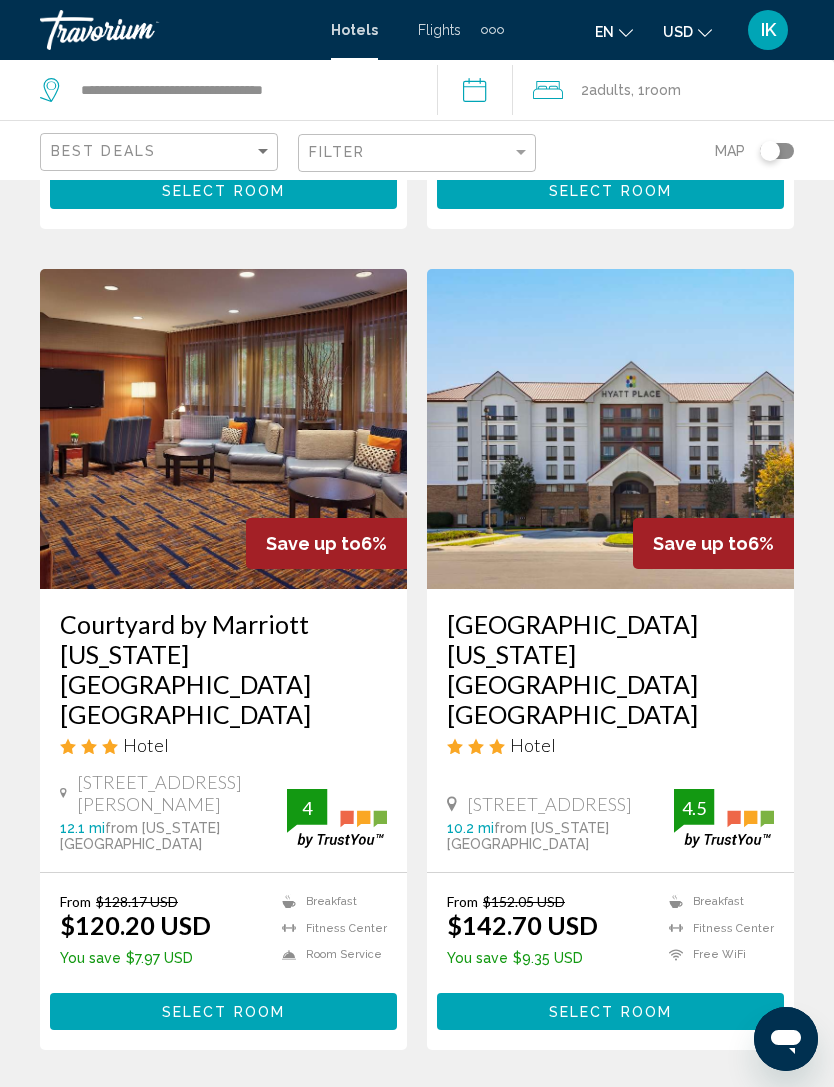 click on "page  9" at bounding box center [487, 1110] 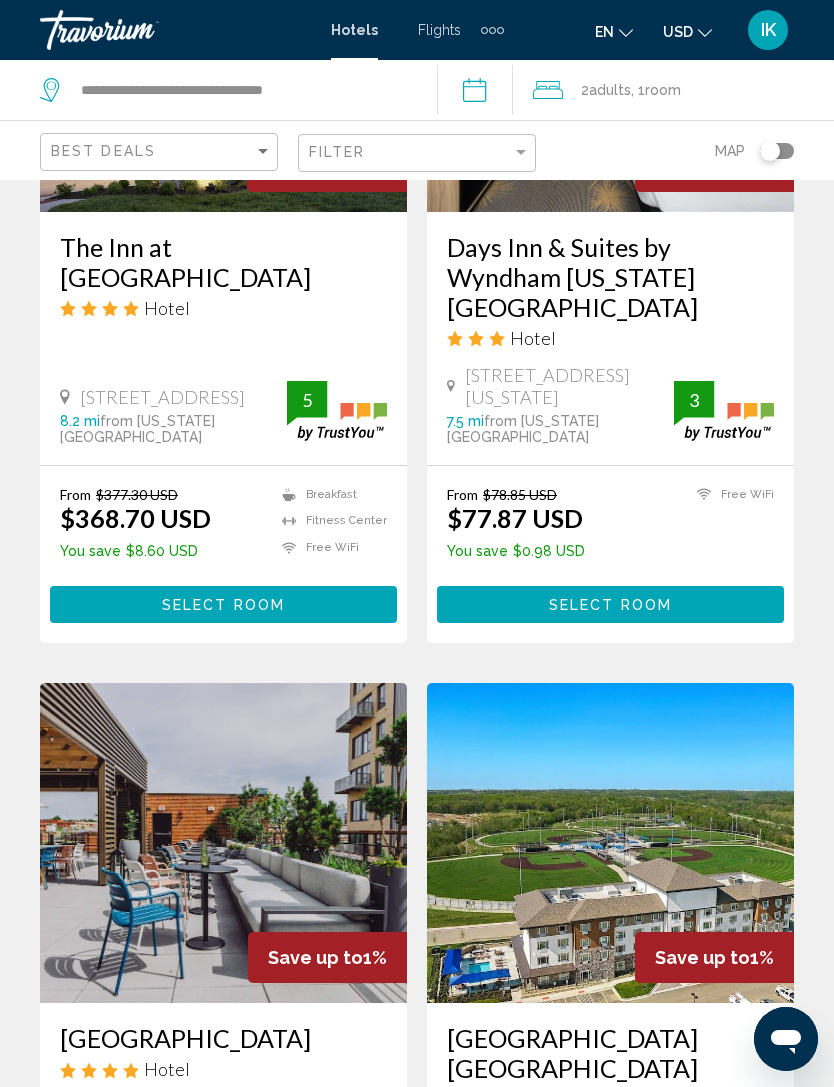 scroll, scrollTop: 3897, scrollLeft: 0, axis: vertical 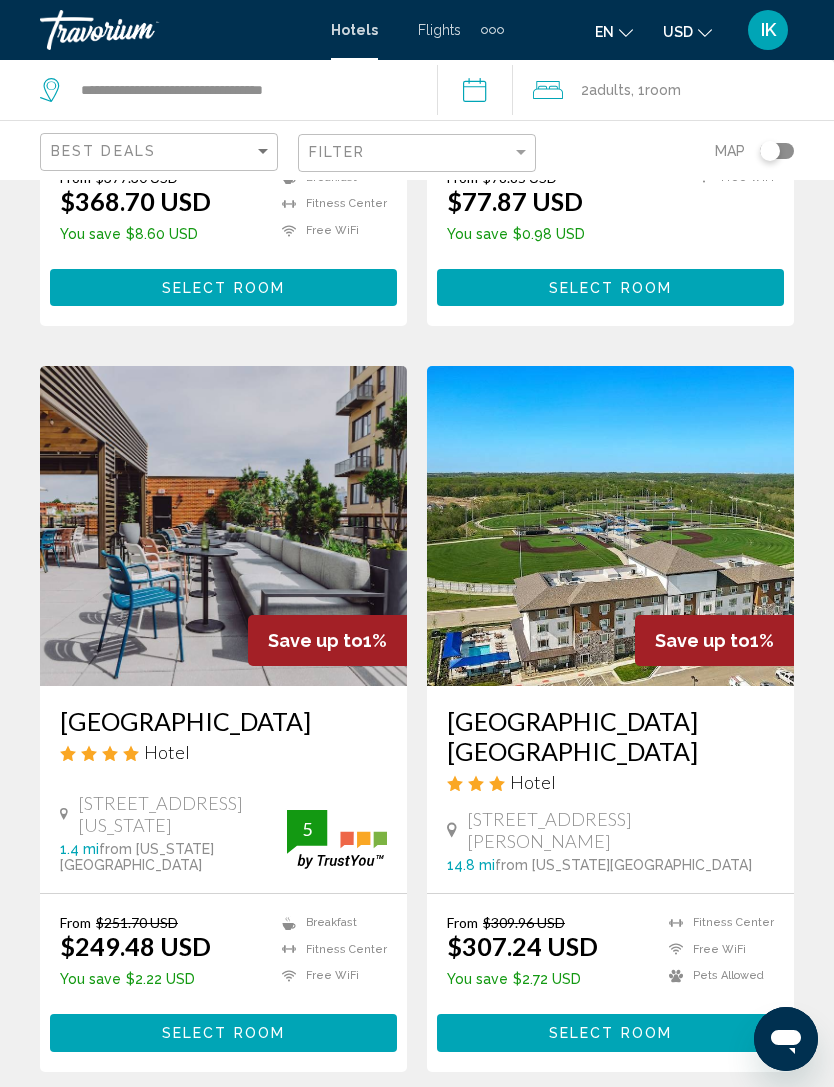 click on "page  10" at bounding box center [487, 1131] 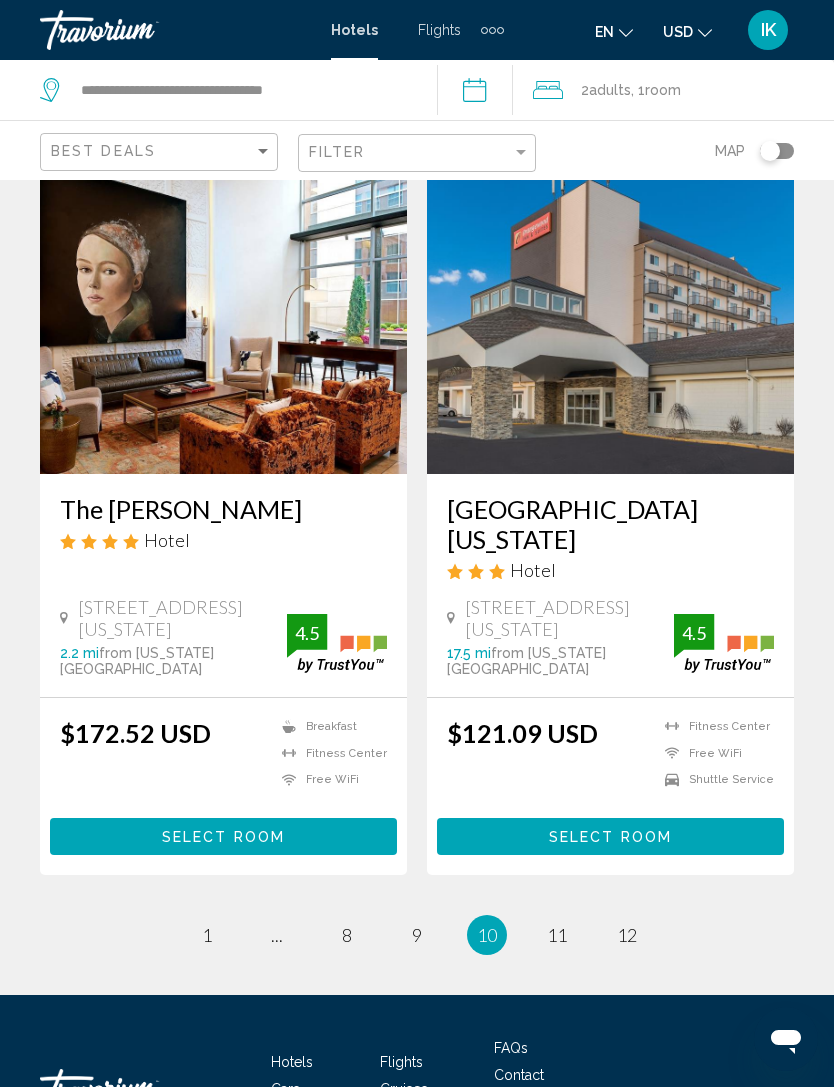 scroll, scrollTop: 4023, scrollLeft: 0, axis: vertical 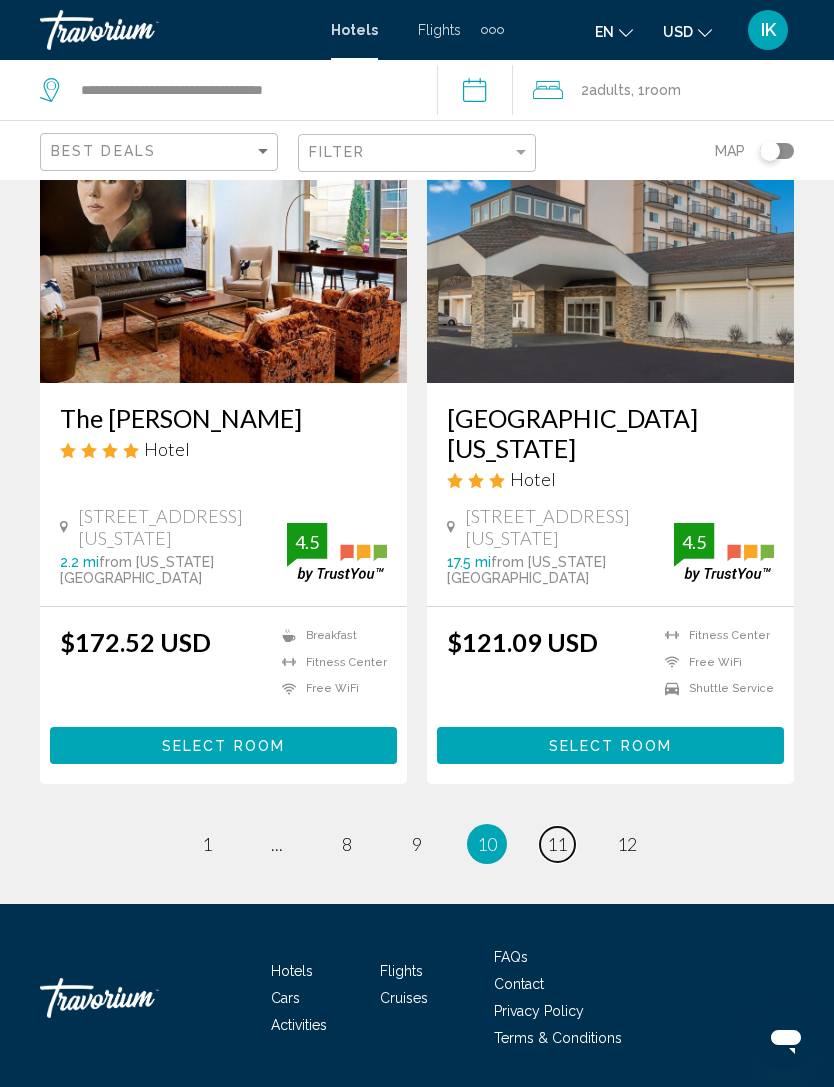 click on "11" at bounding box center [557, 844] 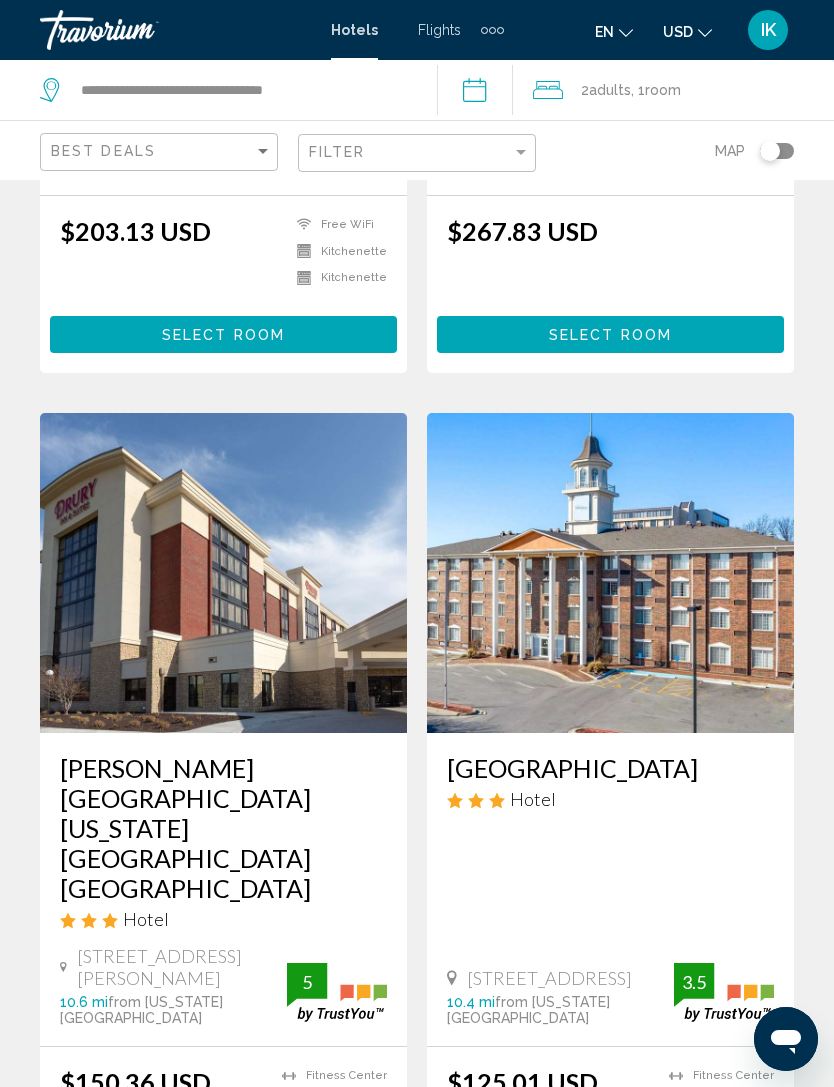 scroll, scrollTop: 3953, scrollLeft: 0, axis: vertical 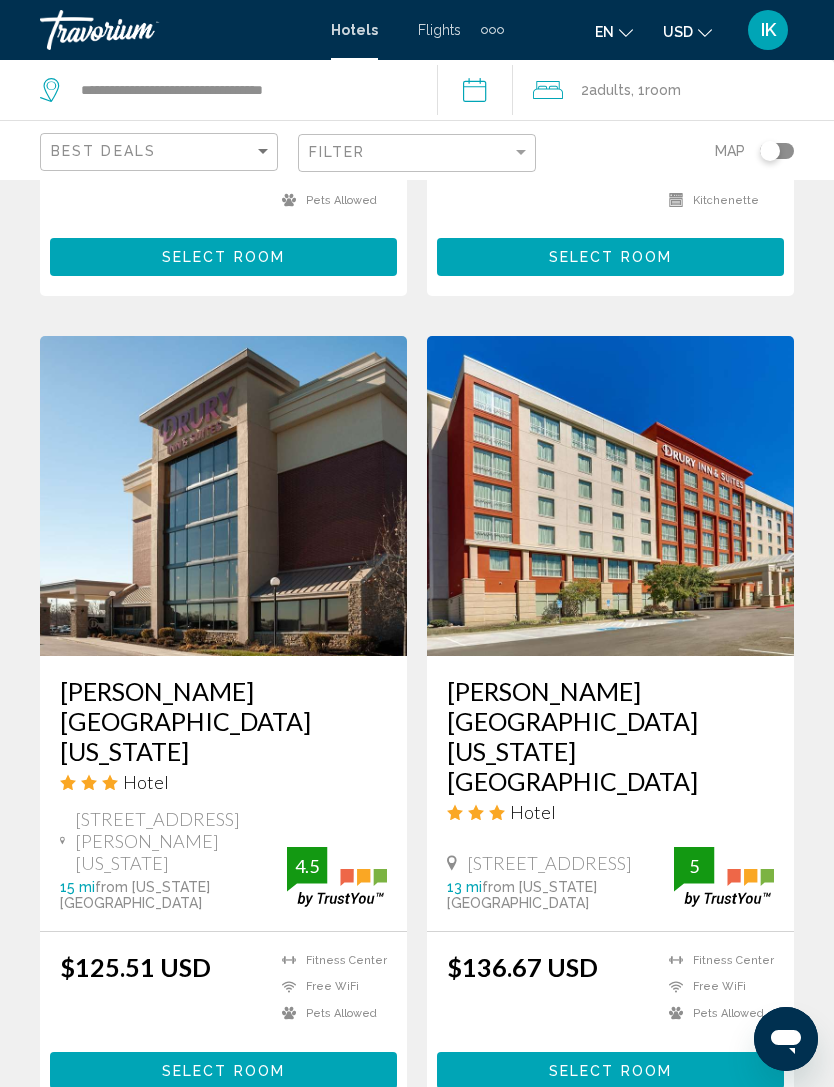 click on "12" at bounding box center [627, 1169] 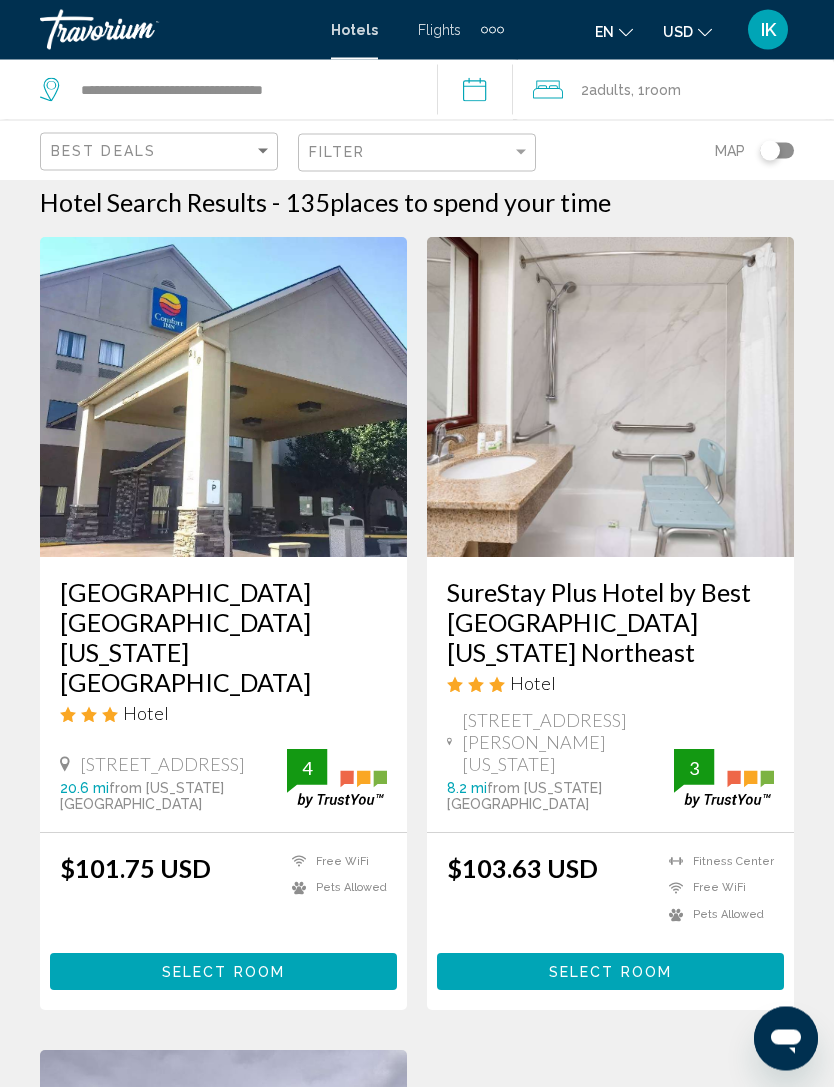 scroll, scrollTop: 0, scrollLeft: 0, axis: both 